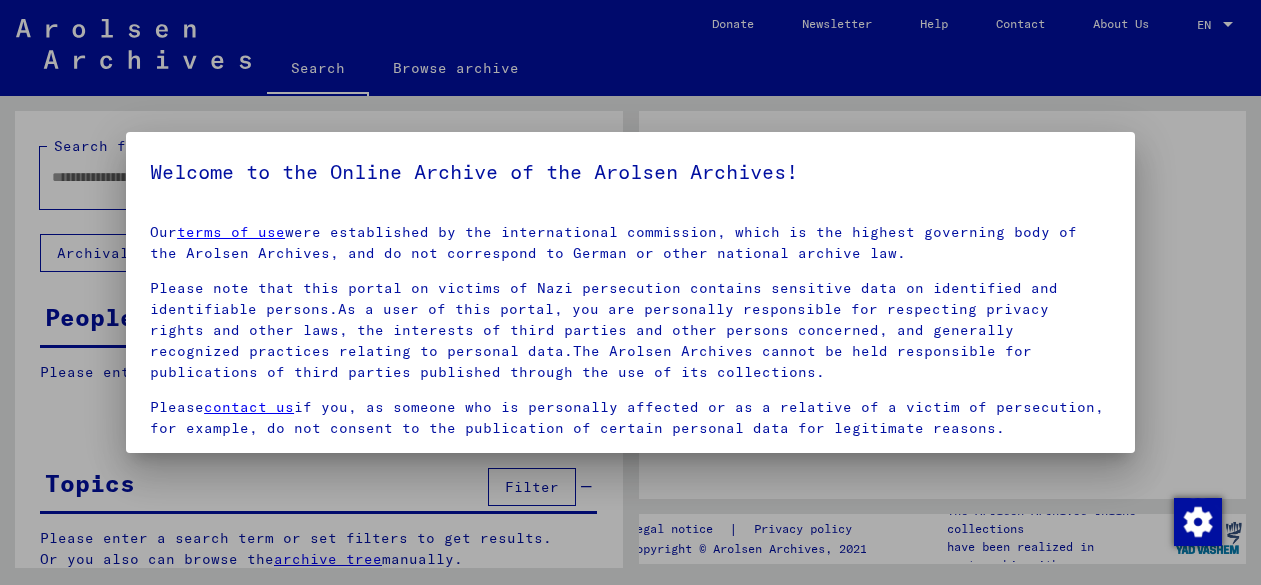 scroll, scrollTop: 0, scrollLeft: 0, axis: both 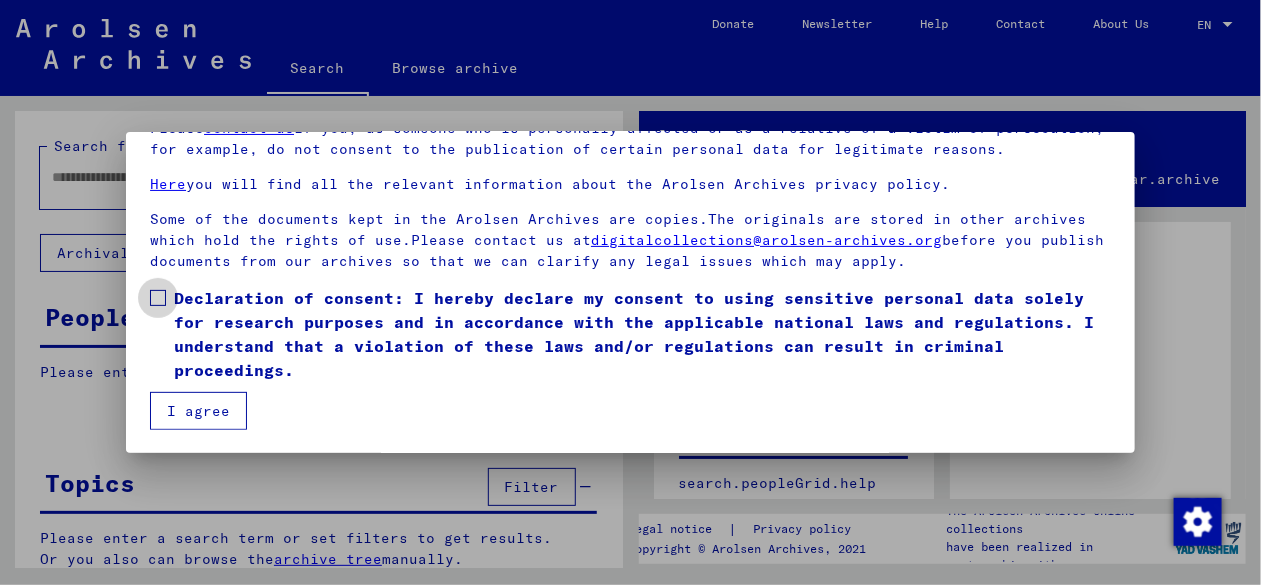 click at bounding box center (158, 298) 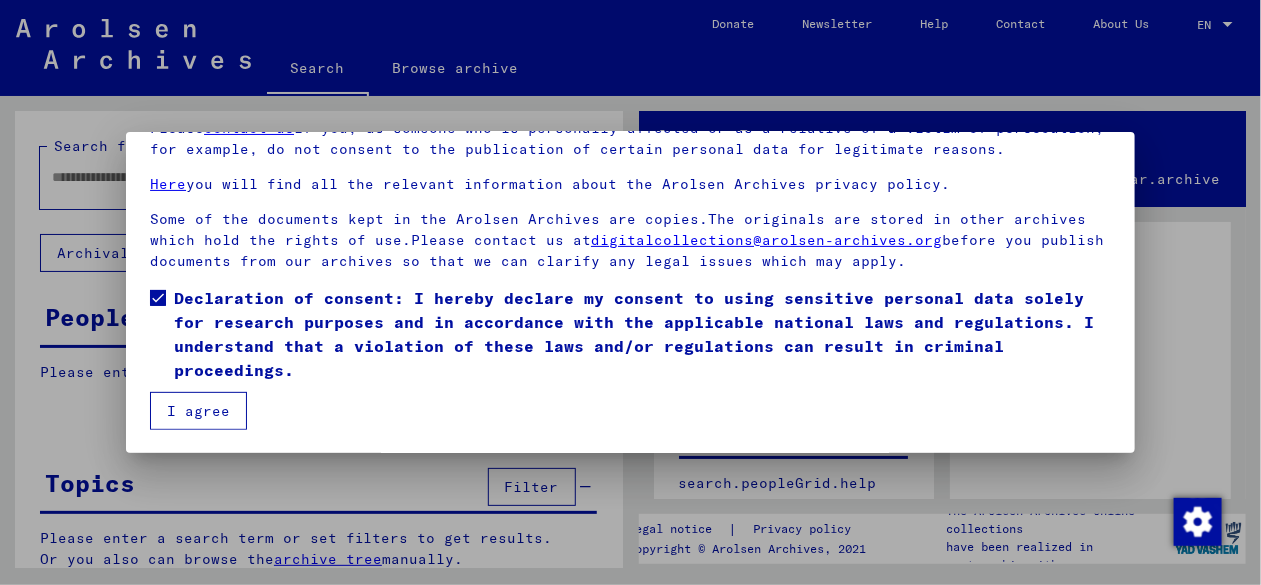 click on "I agree" at bounding box center [198, 411] 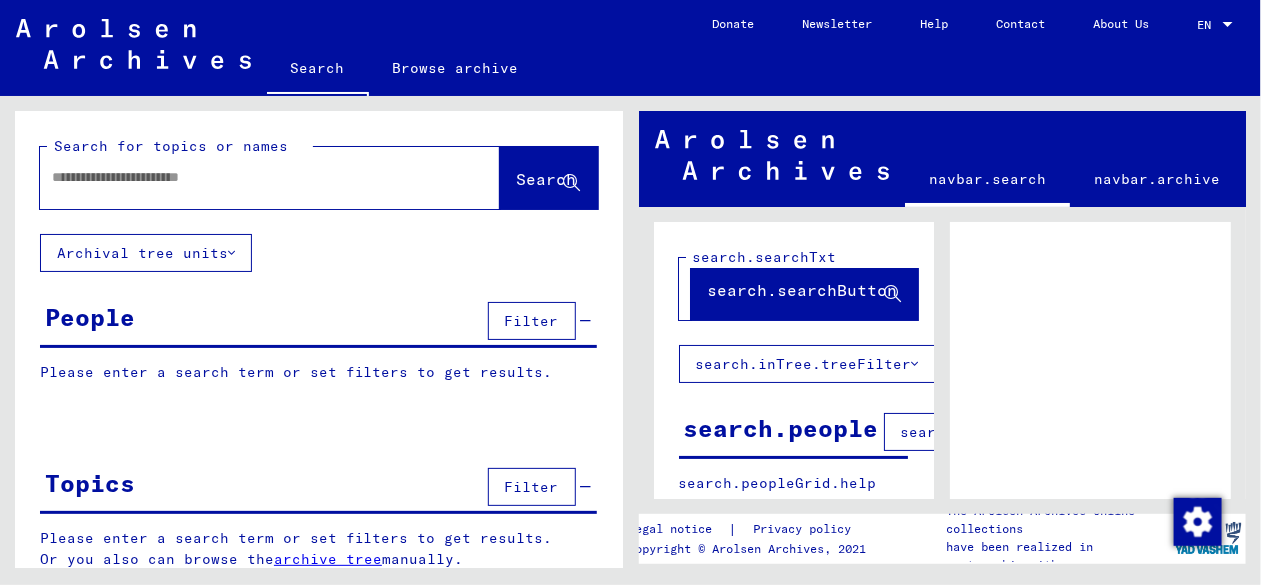 click at bounding box center (252, 177) 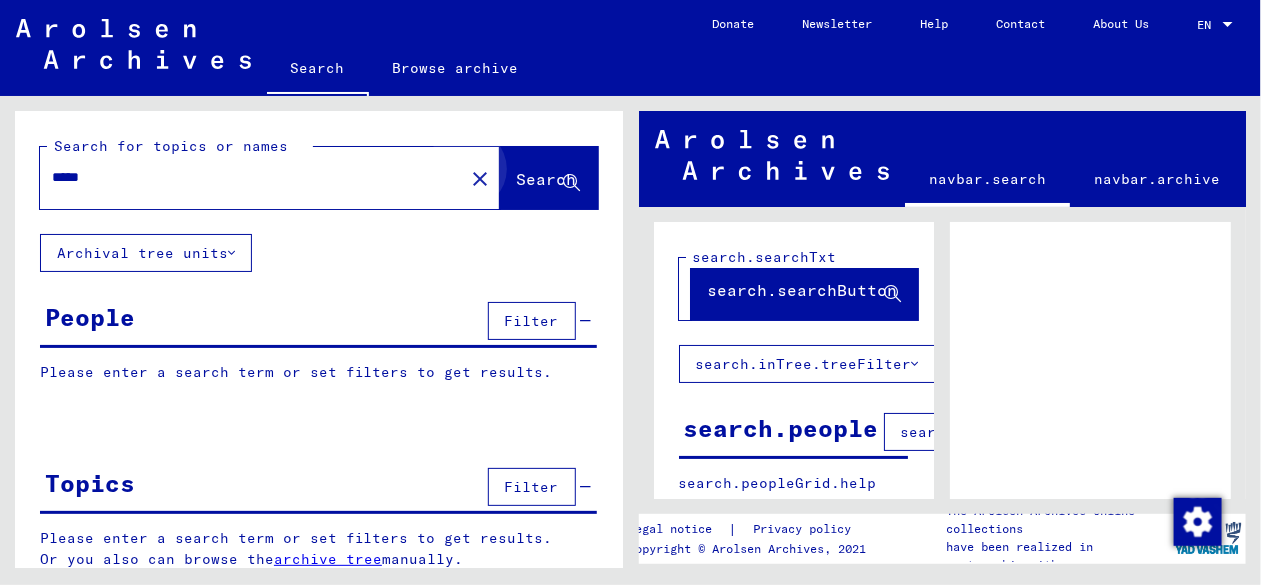 click on "Search" 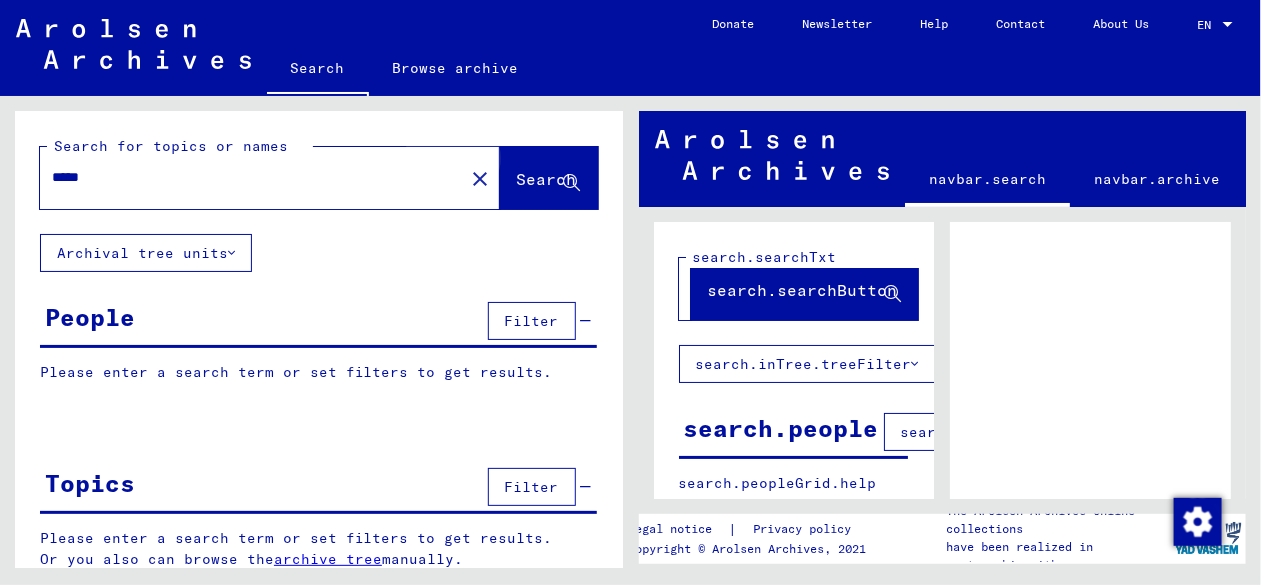 click on "Search" 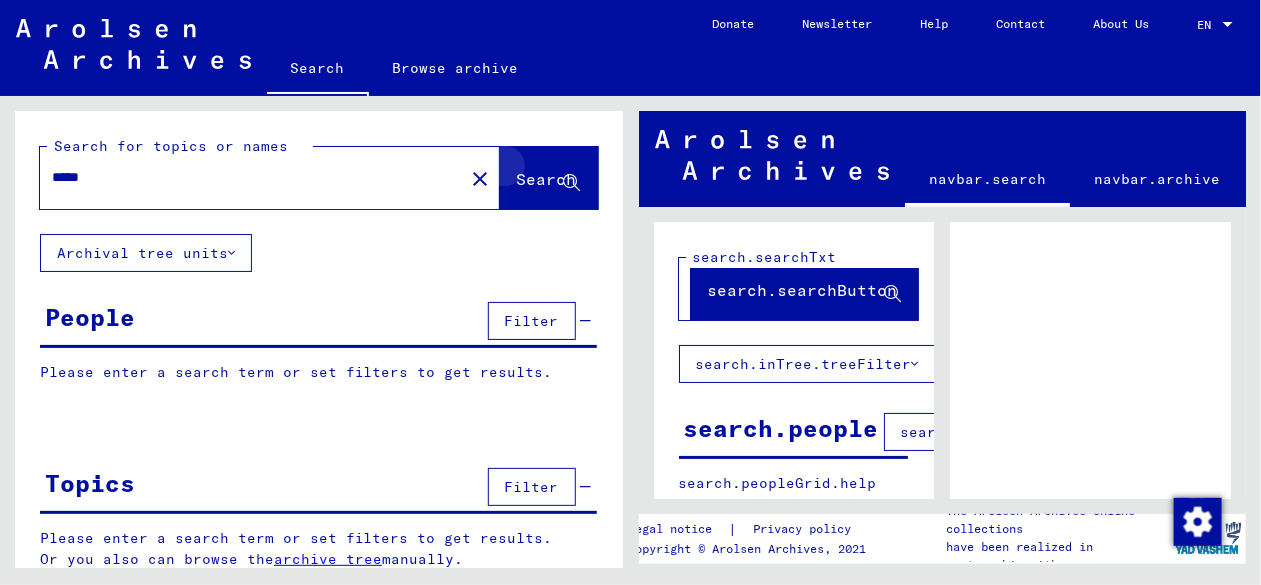 click on "Search" 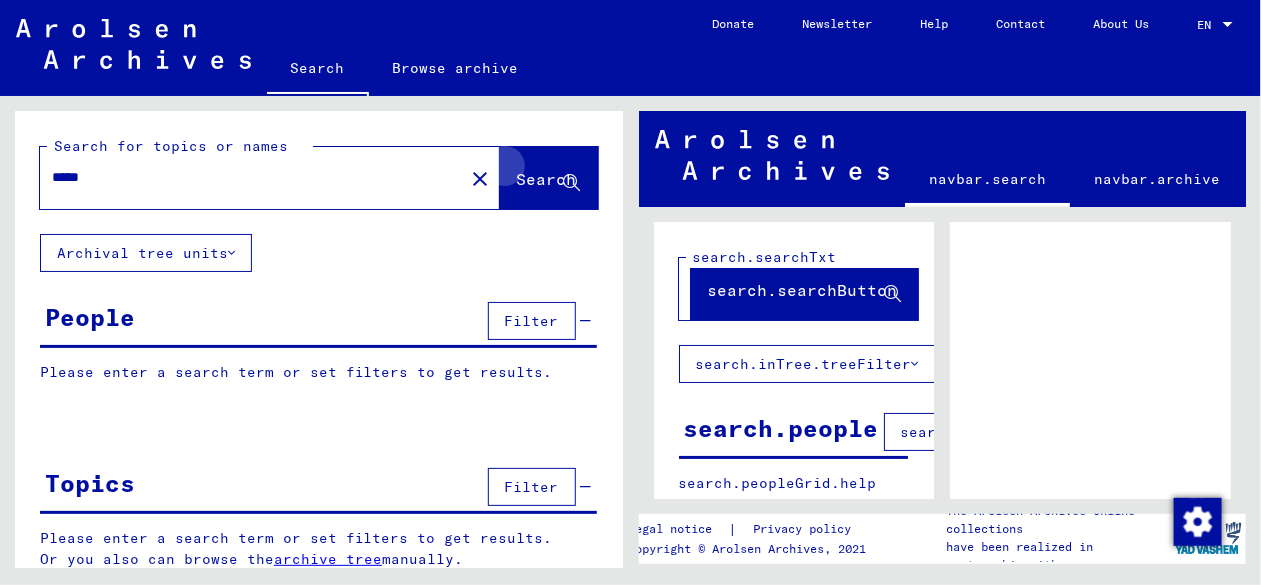 click on "Search" 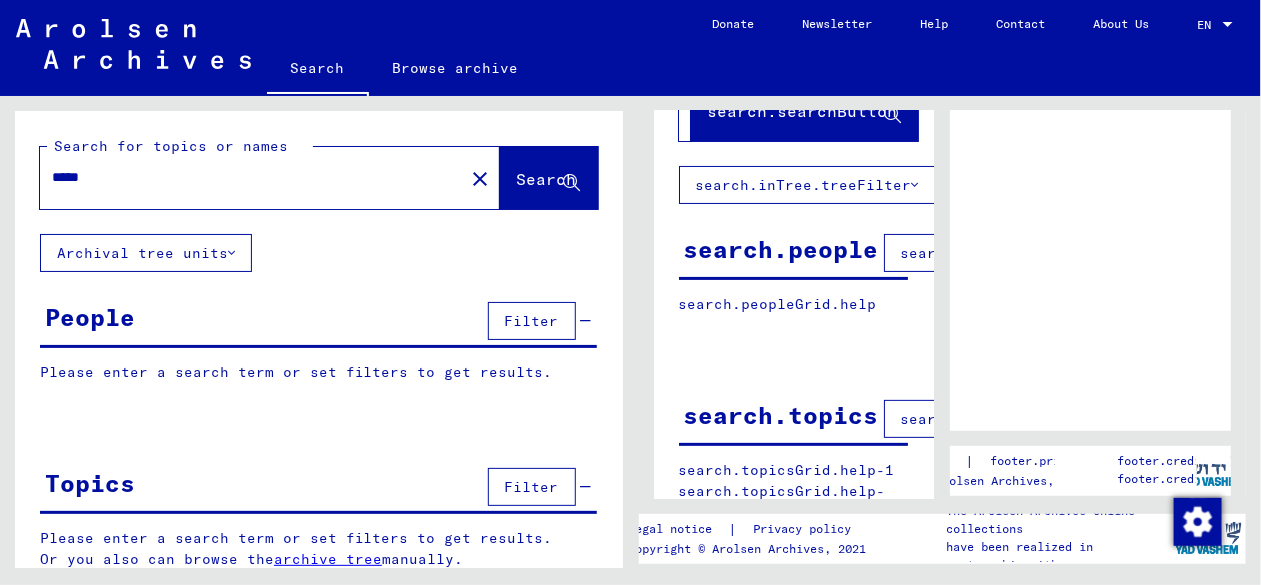 scroll, scrollTop: 0, scrollLeft: 0, axis: both 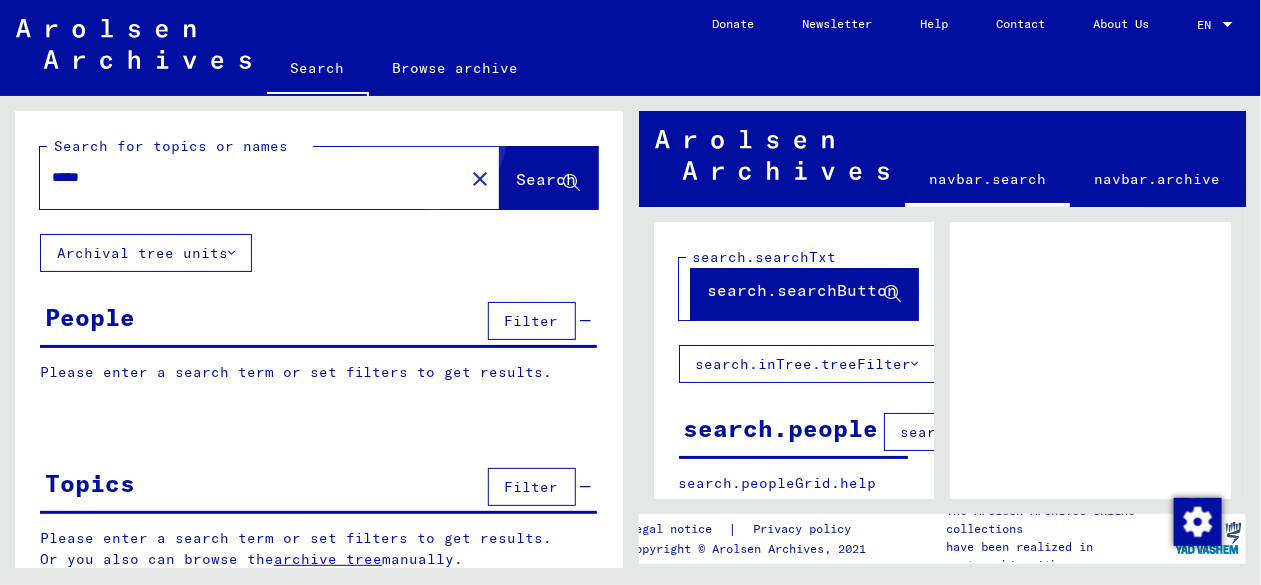 click on "Search" 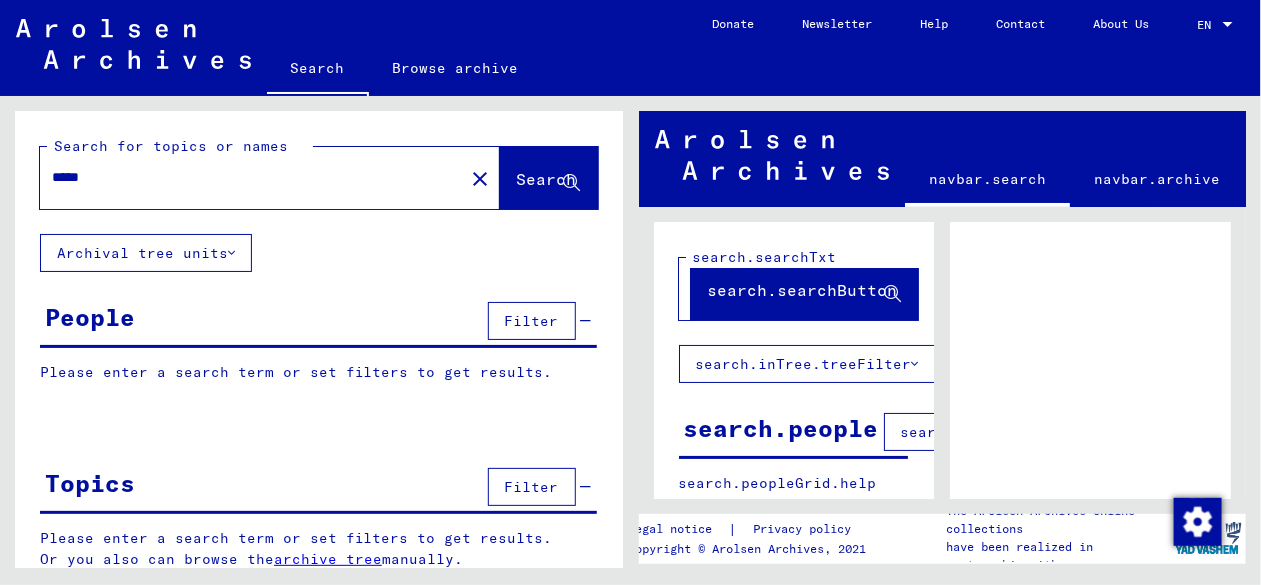 click on "*****" at bounding box center (252, 177) 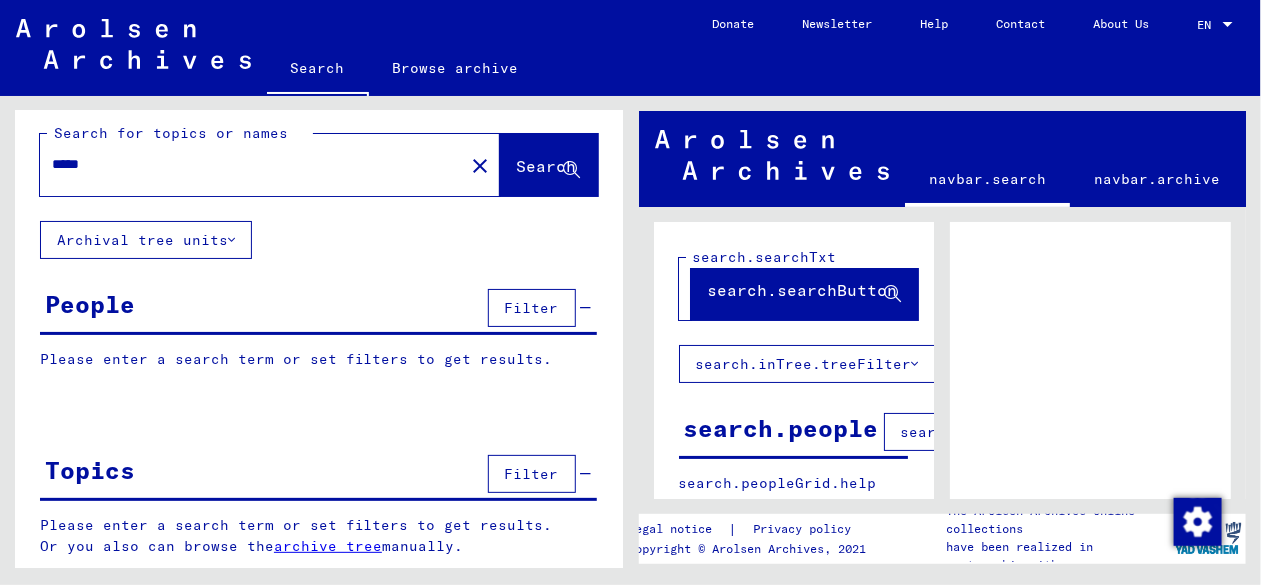 click on "Search" 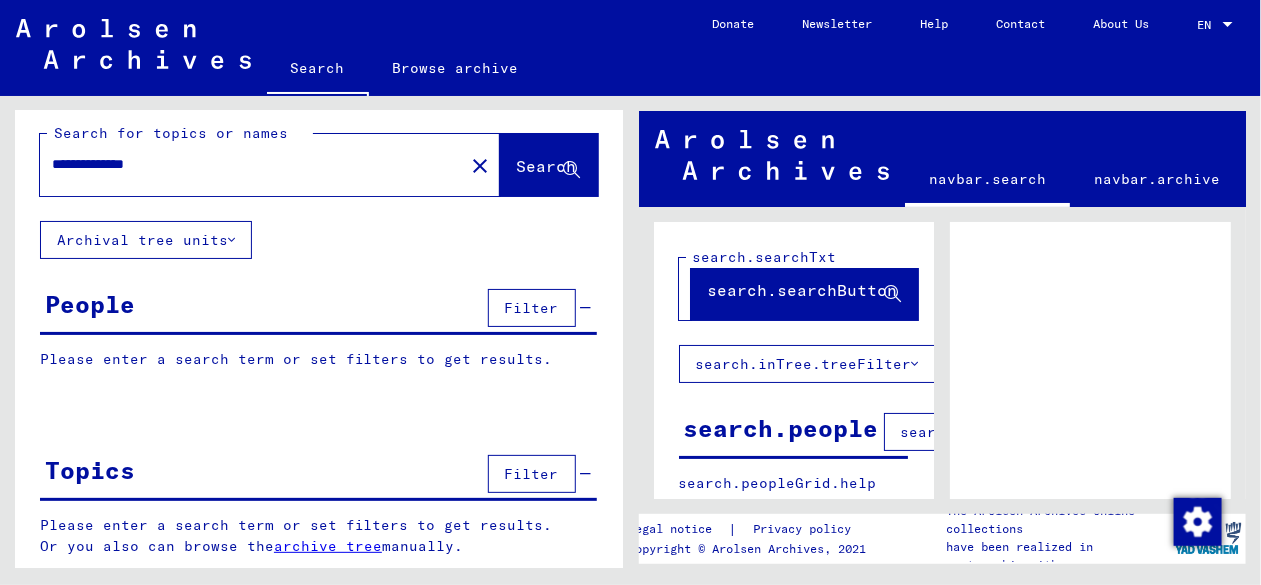 type on "**********" 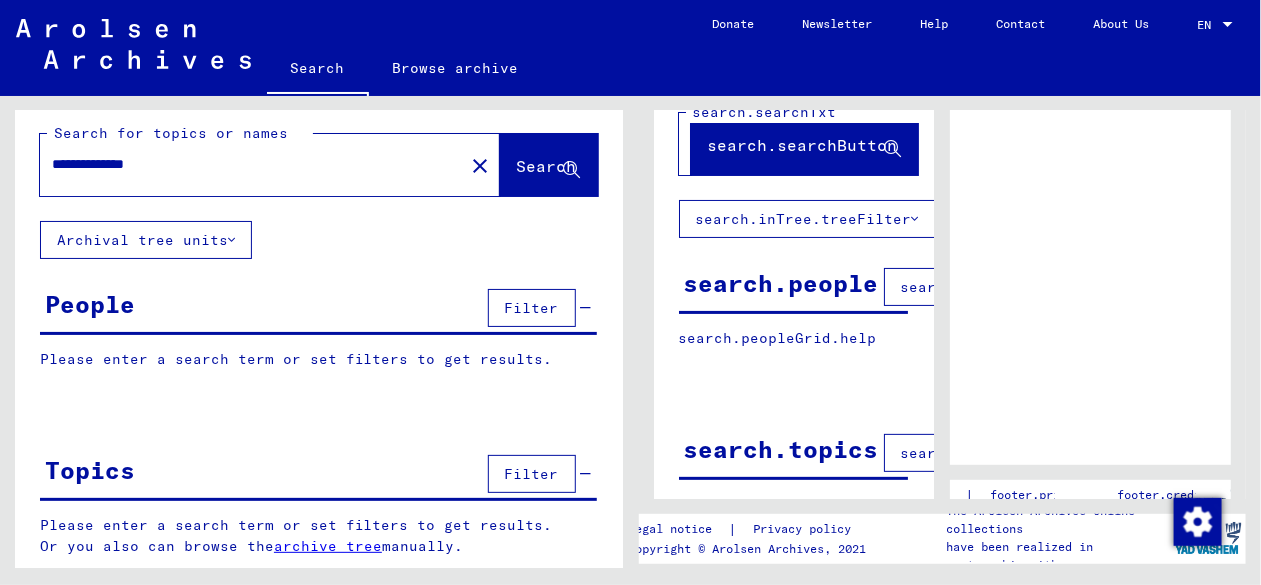 scroll, scrollTop: 195, scrollLeft: 0, axis: vertical 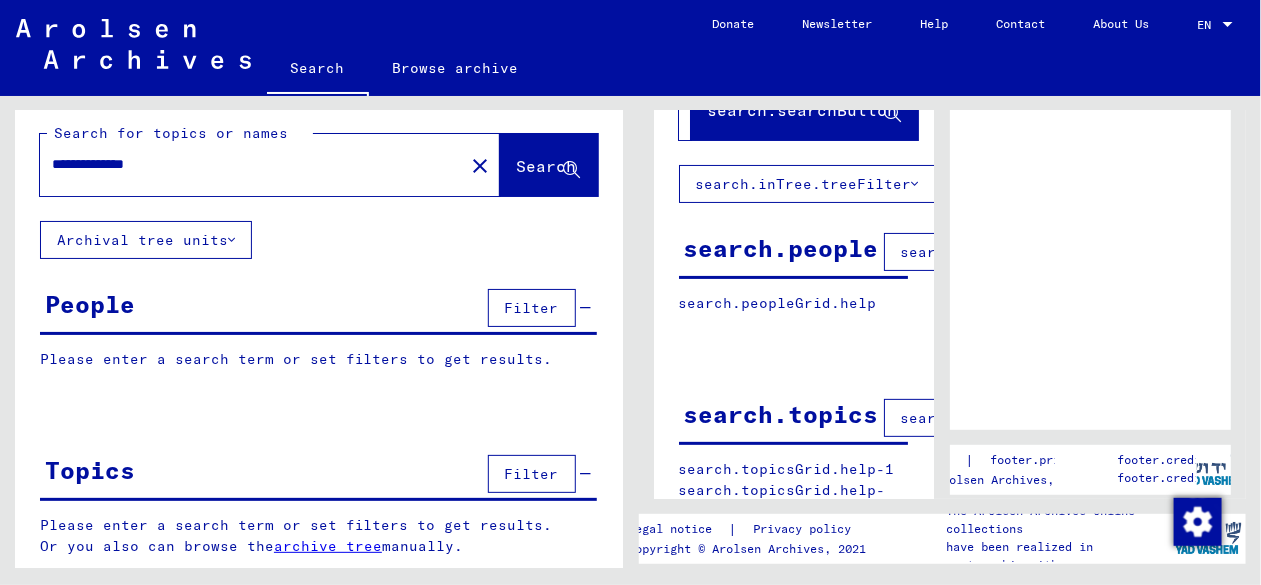 click on "Filter" at bounding box center (532, 308) 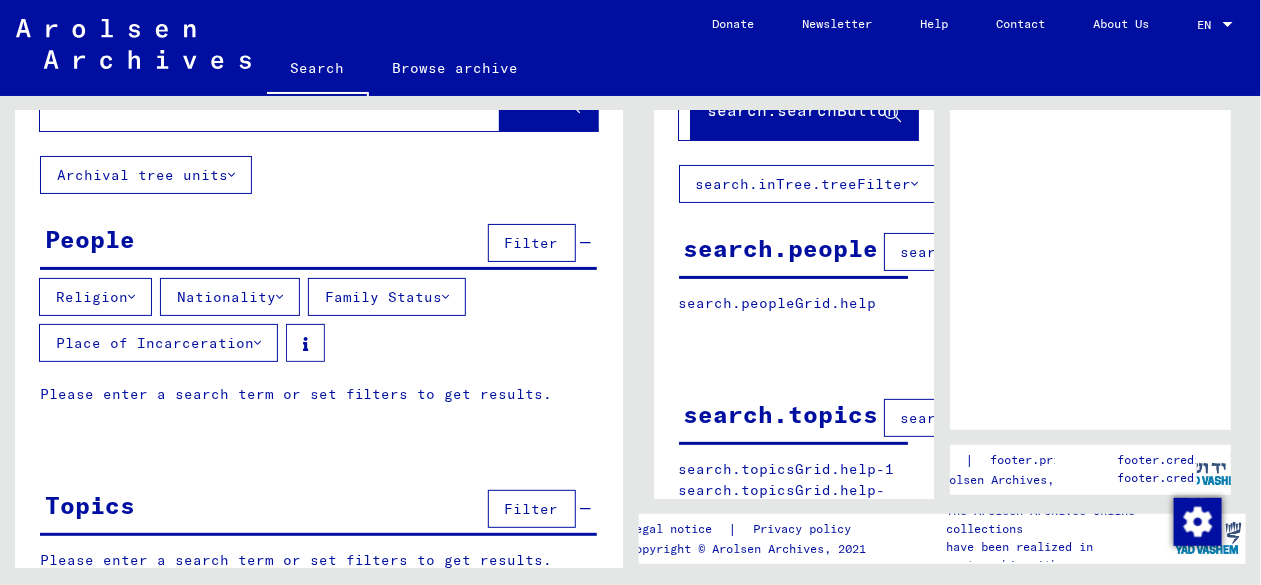 scroll, scrollTop: 112, scrollLeft: 0, axis: vertical 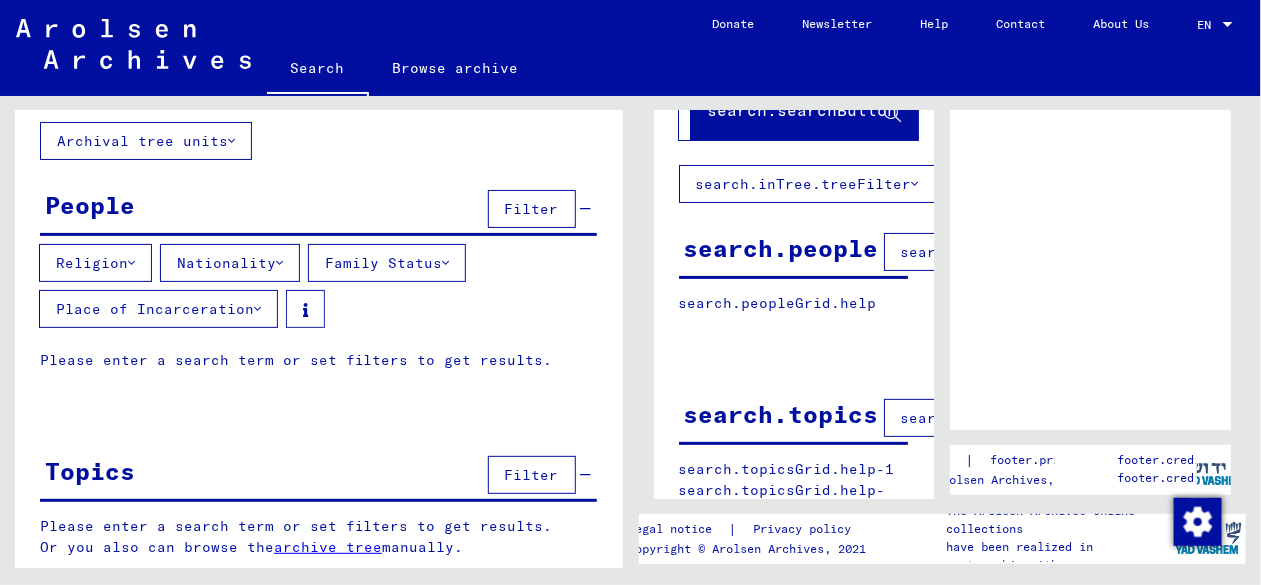 click on "Archival tree units" 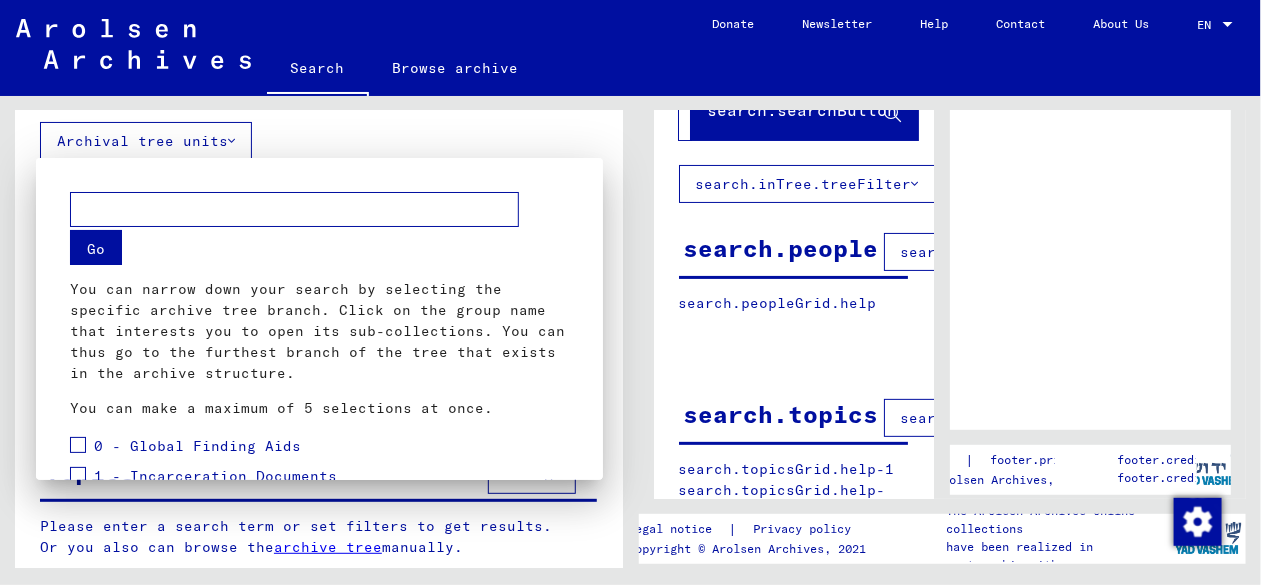 click at bounding box center [294, 209] 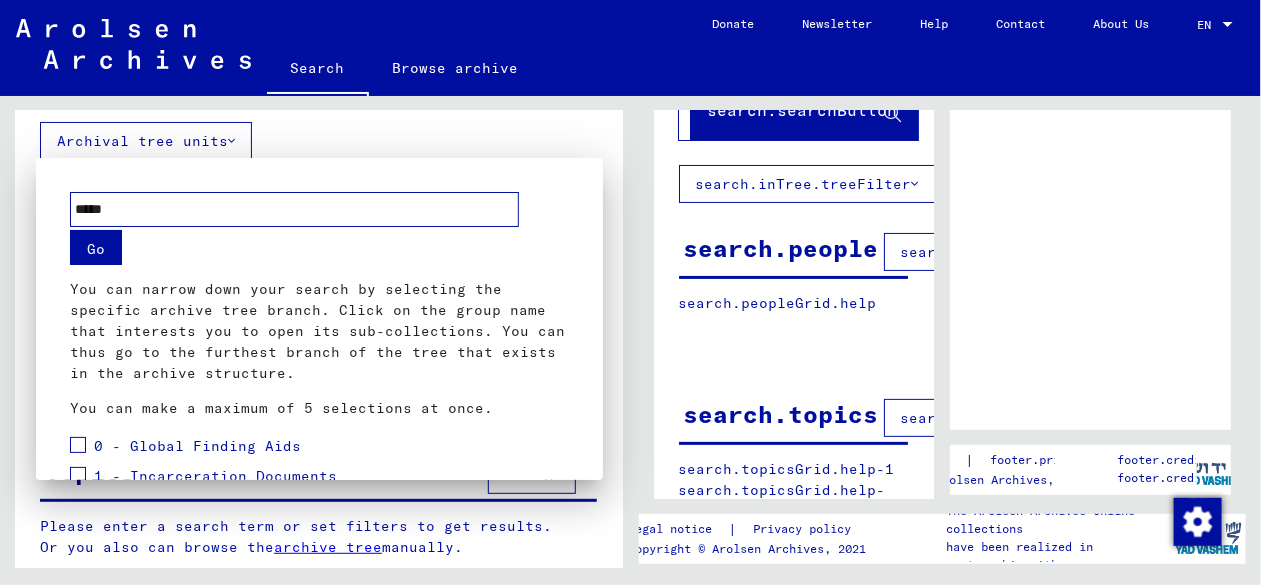 type on "*****" 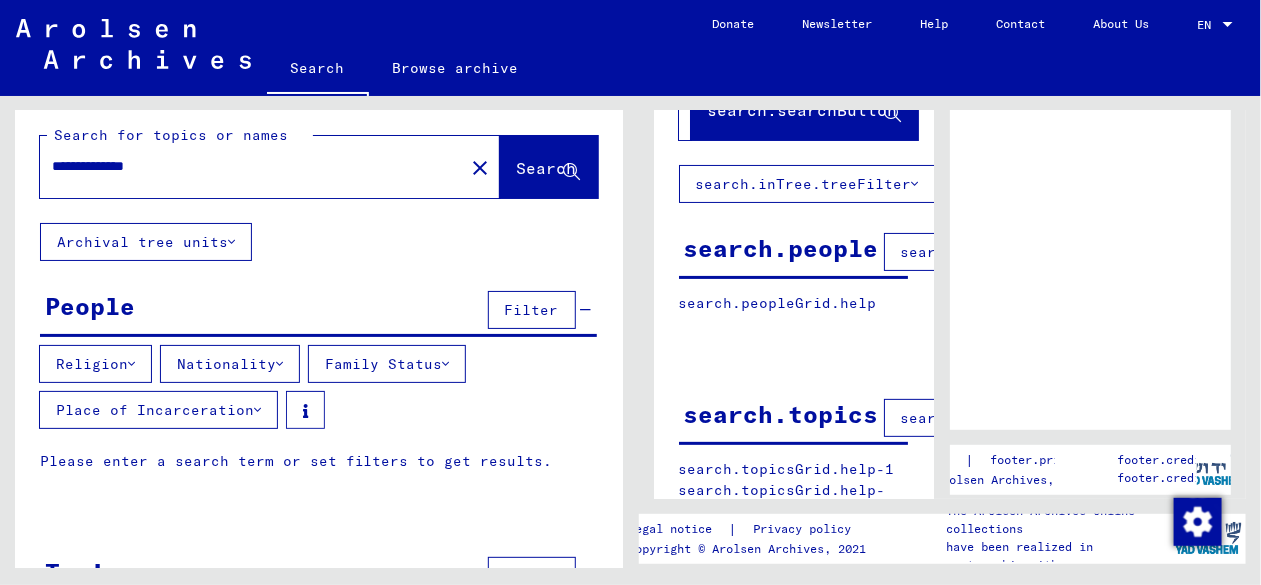 scroll, scrollTop: 0, scrollLeft: 0, axis: both 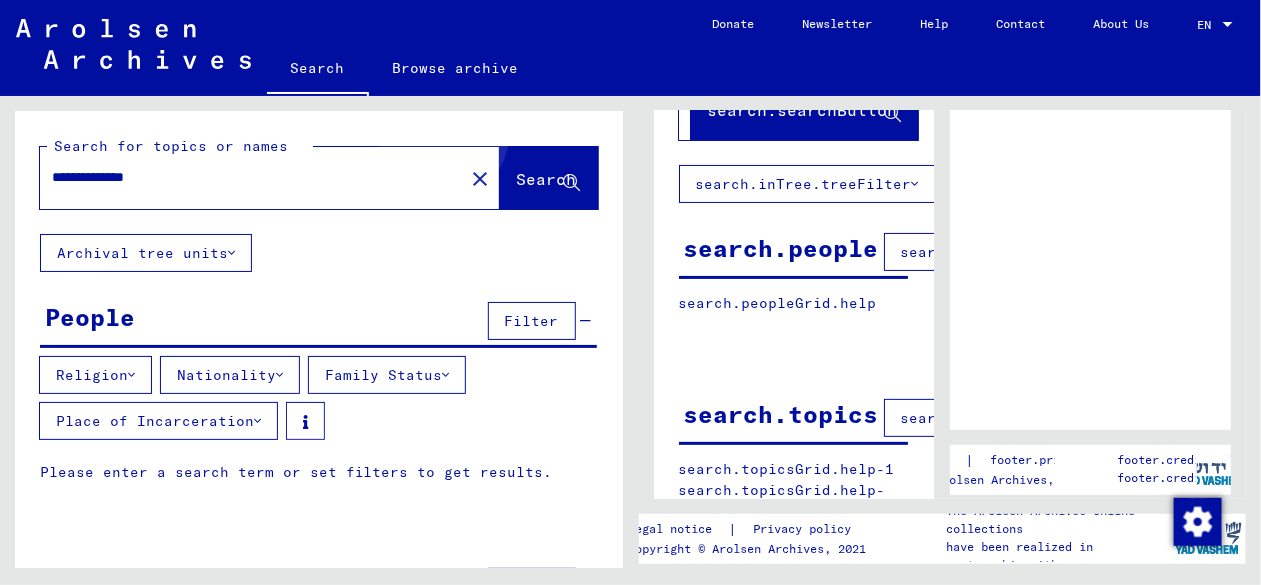 click on "Search" 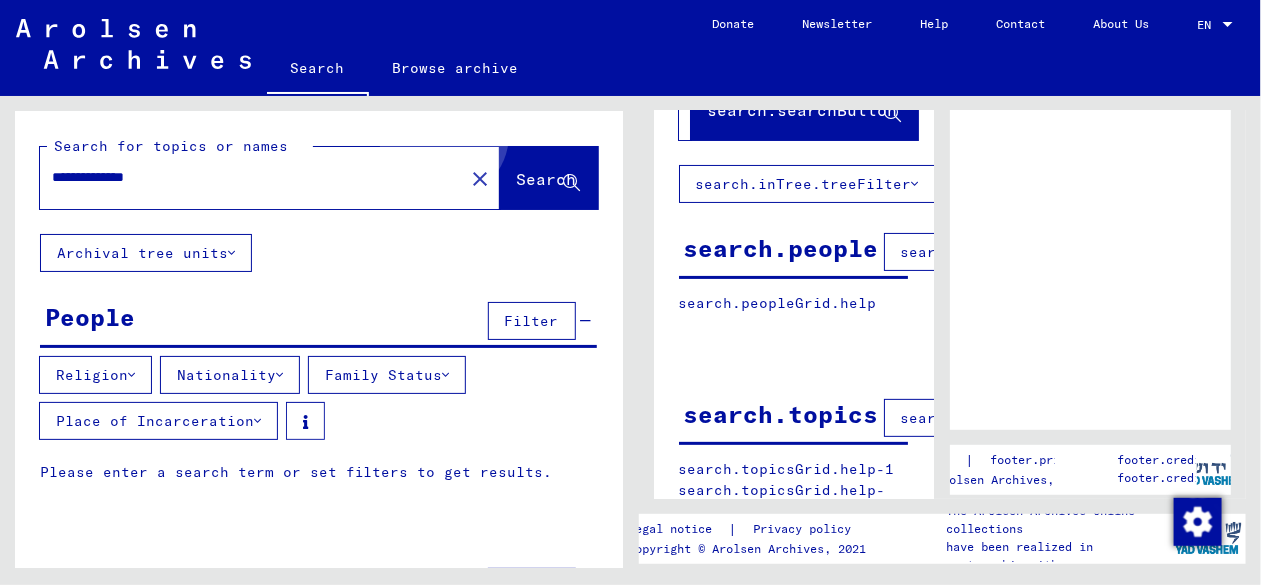 click on "Search" 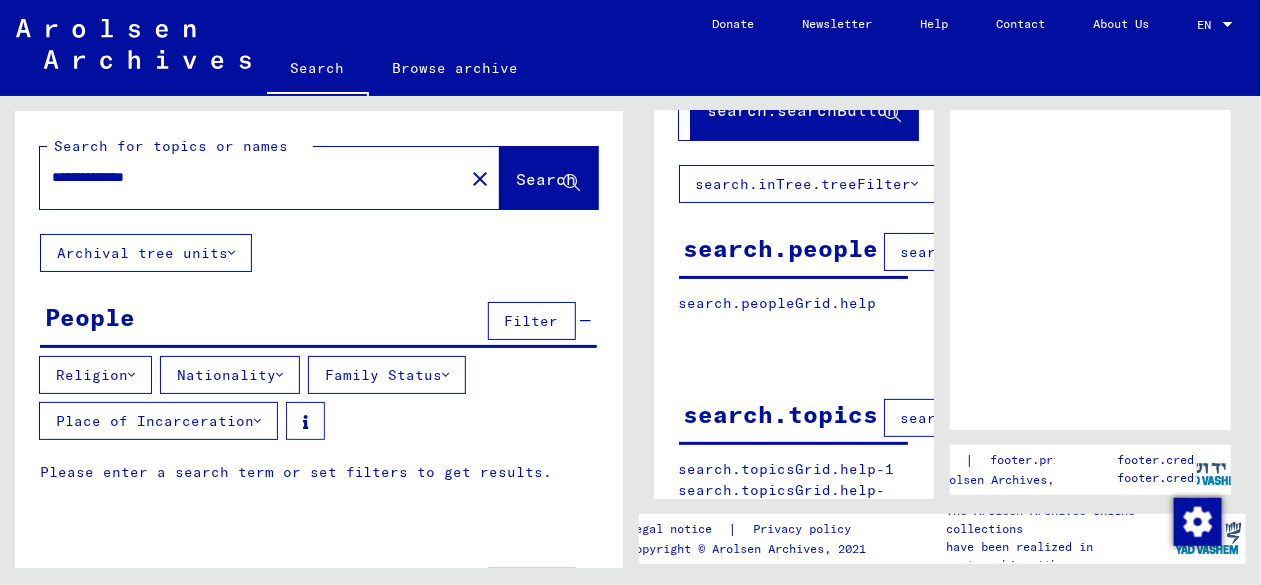 scroll, scrollTop: 0, scrollLeft: 0, axis: both 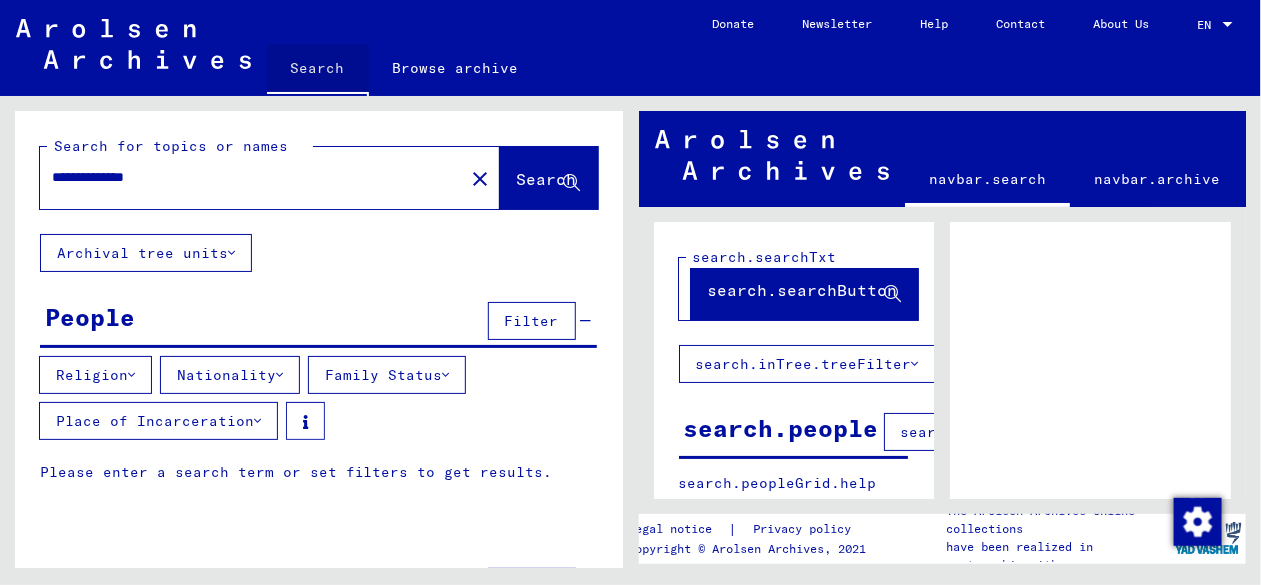 click on "Search" 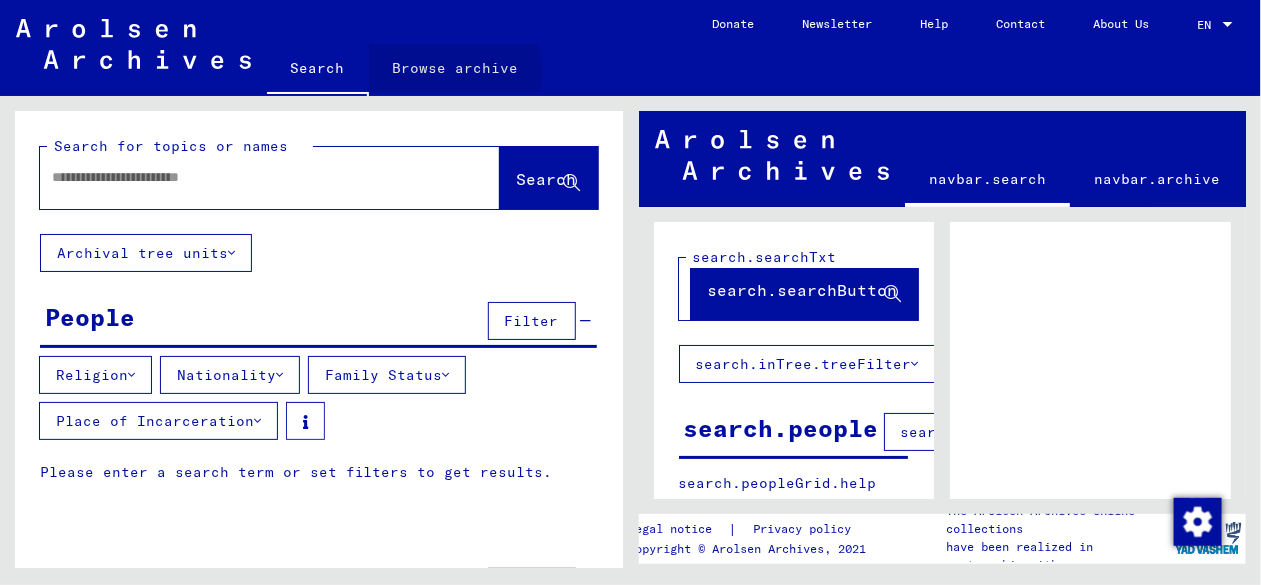 click on "Browse archive" 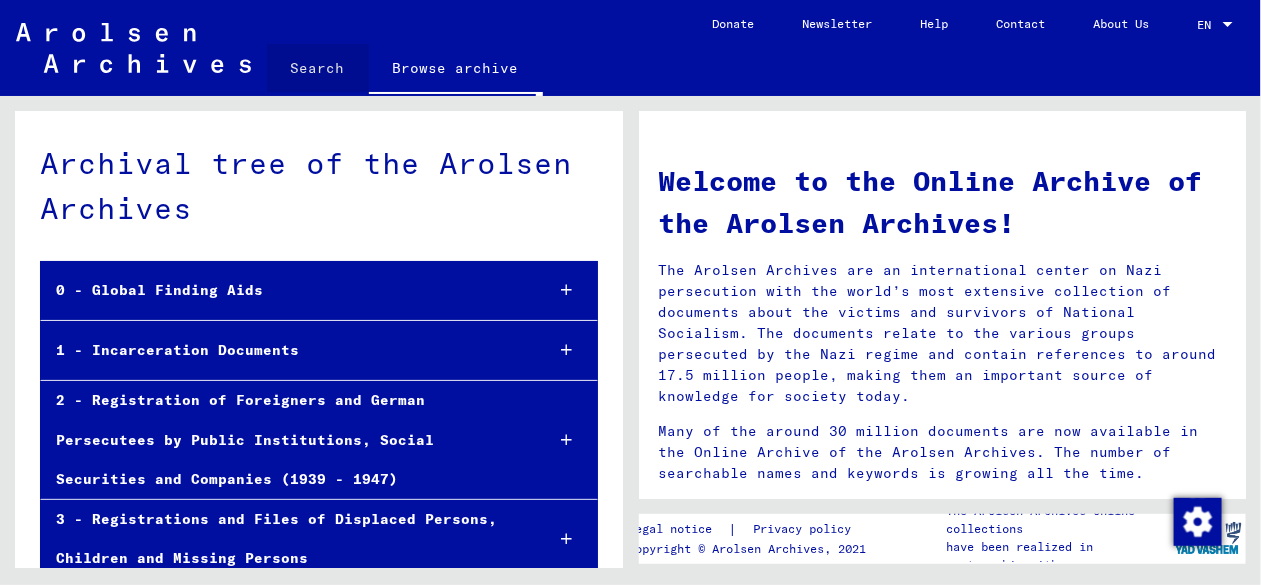 click on "Search" 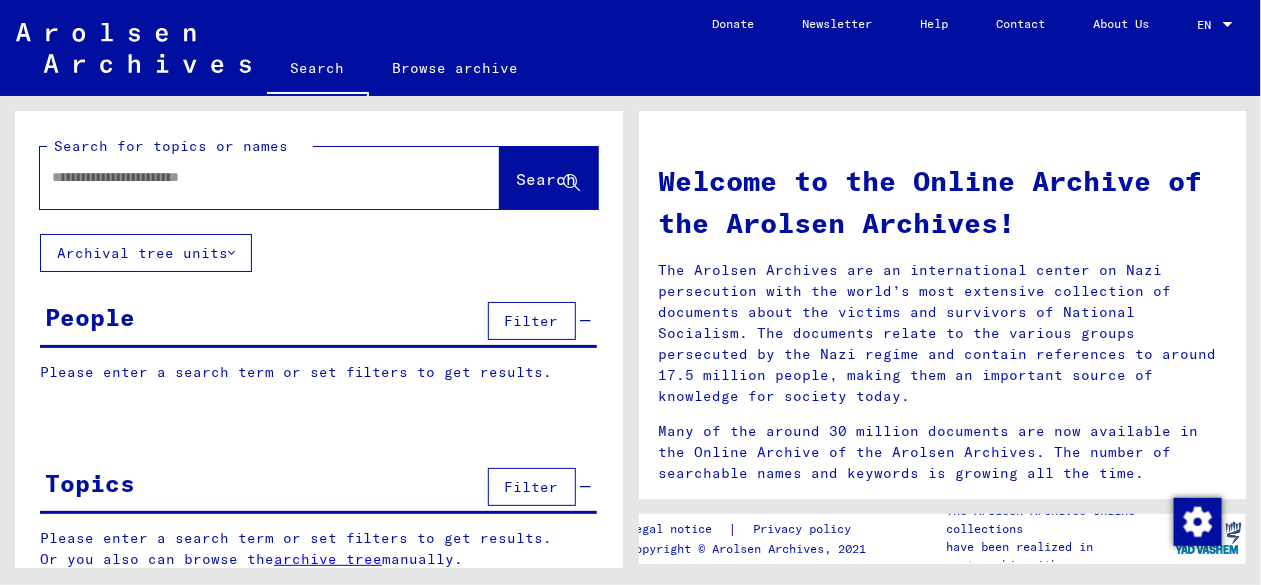 click 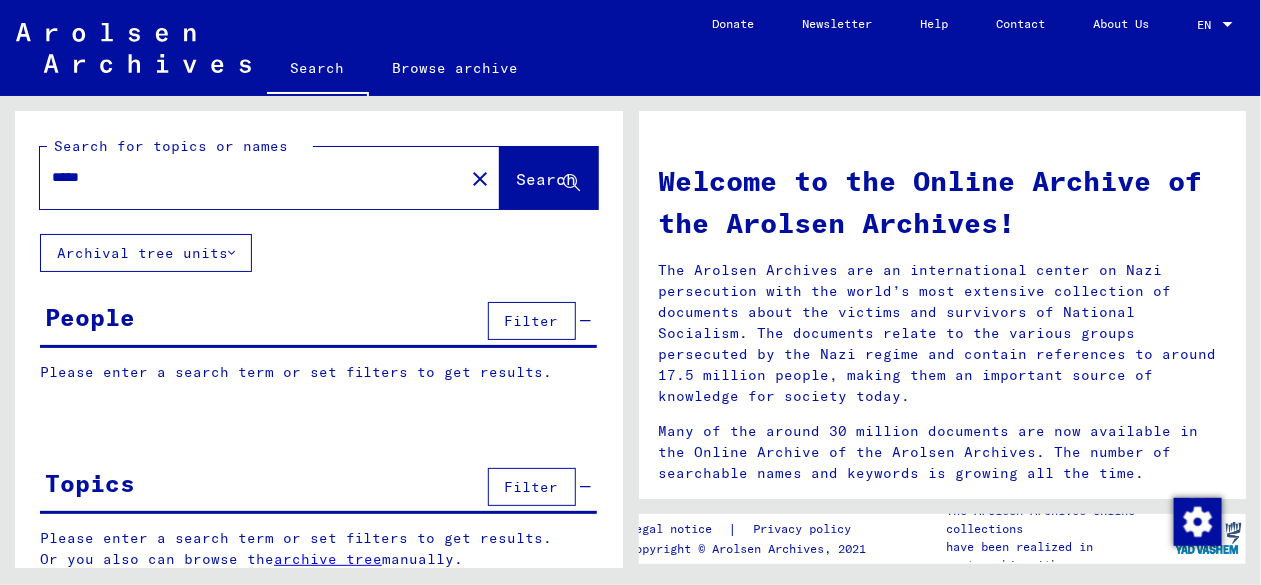 type on "*****" 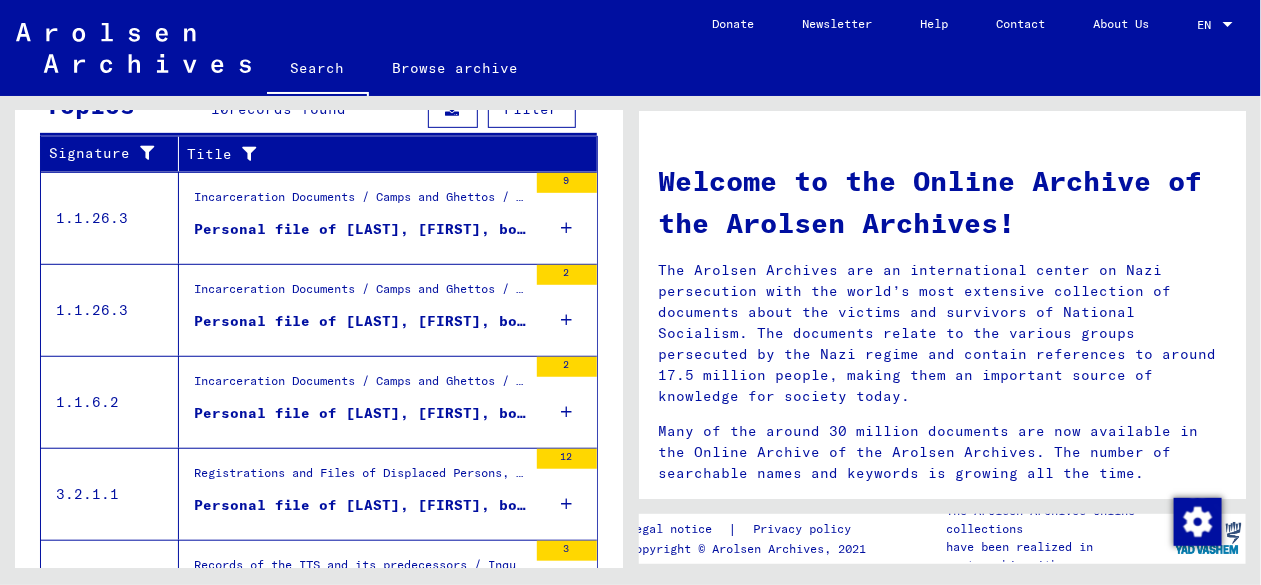 scroll, scrollTop: 385, scrollLeft: 0, axis: vertical 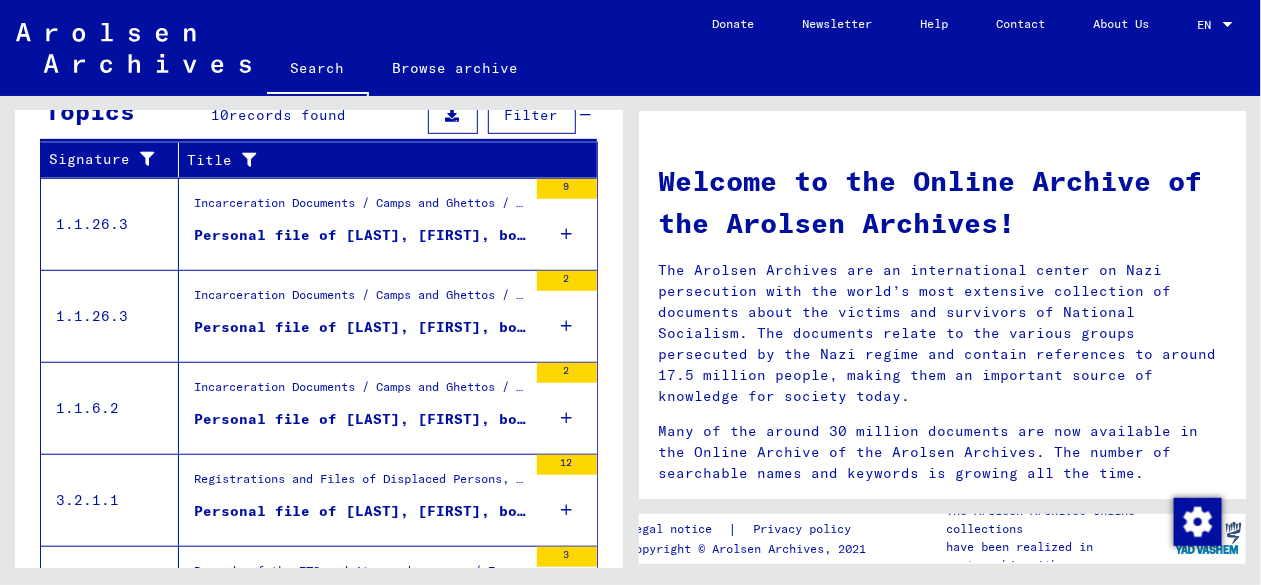 click at bounding box center (566, 326) 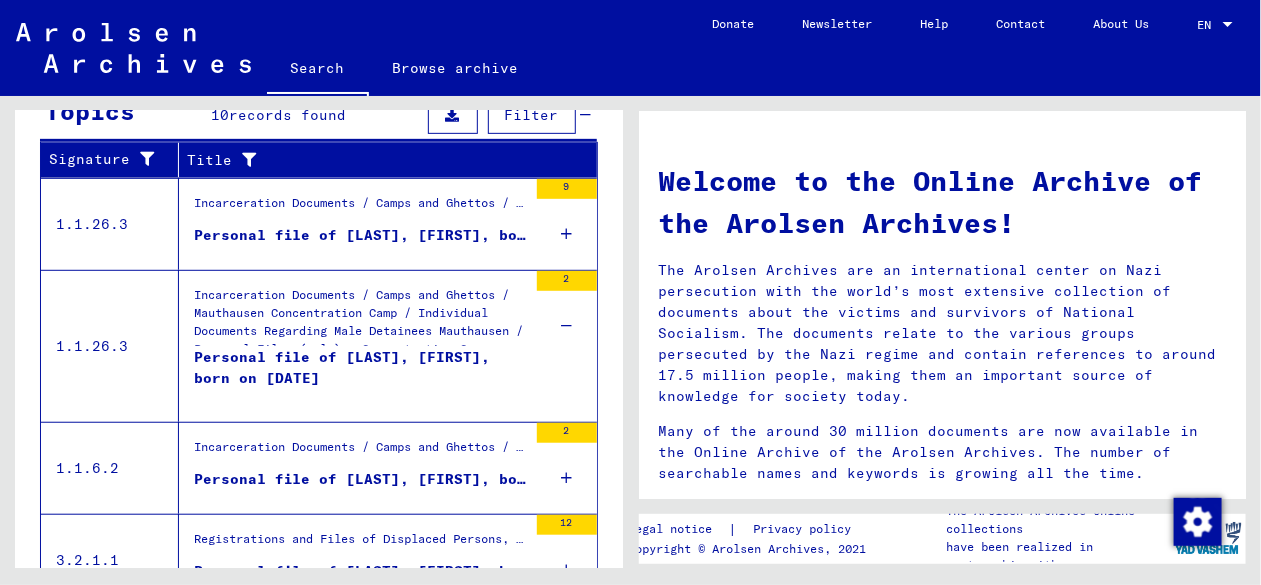 click at bounding box center [566, 478] 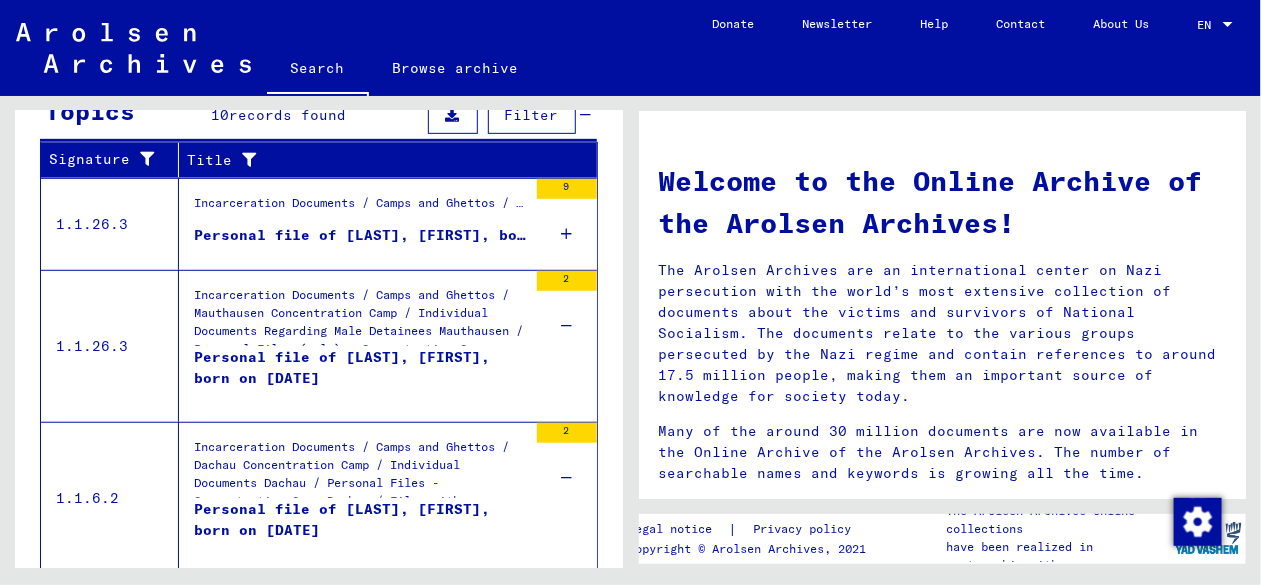 click on "Incarceration Documents / Camps and Ghettos / Mauthausen Concentration Camp / Individual Documents Regarding Male Detainees Mauthausen / Personal Files (male) - Concentration Camp Mauthausen / Files with names from ECHEVARRIA SERRANO" at bounding box center [360, 316] 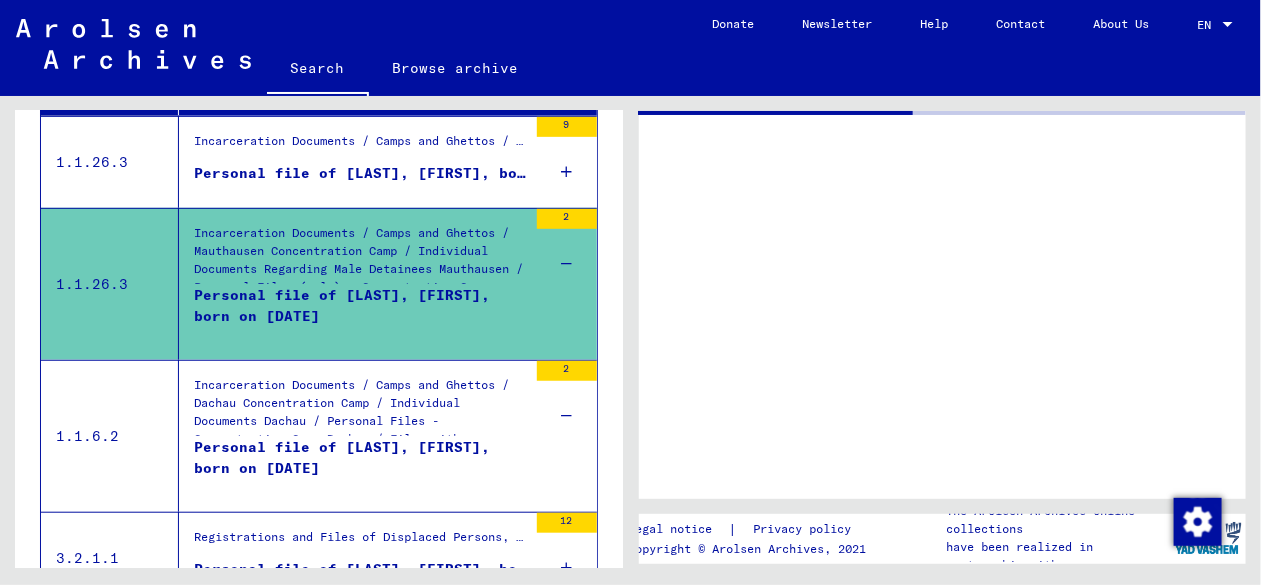 scroll, scrollTop: 323, scrollLeft: 0, axis: vertical 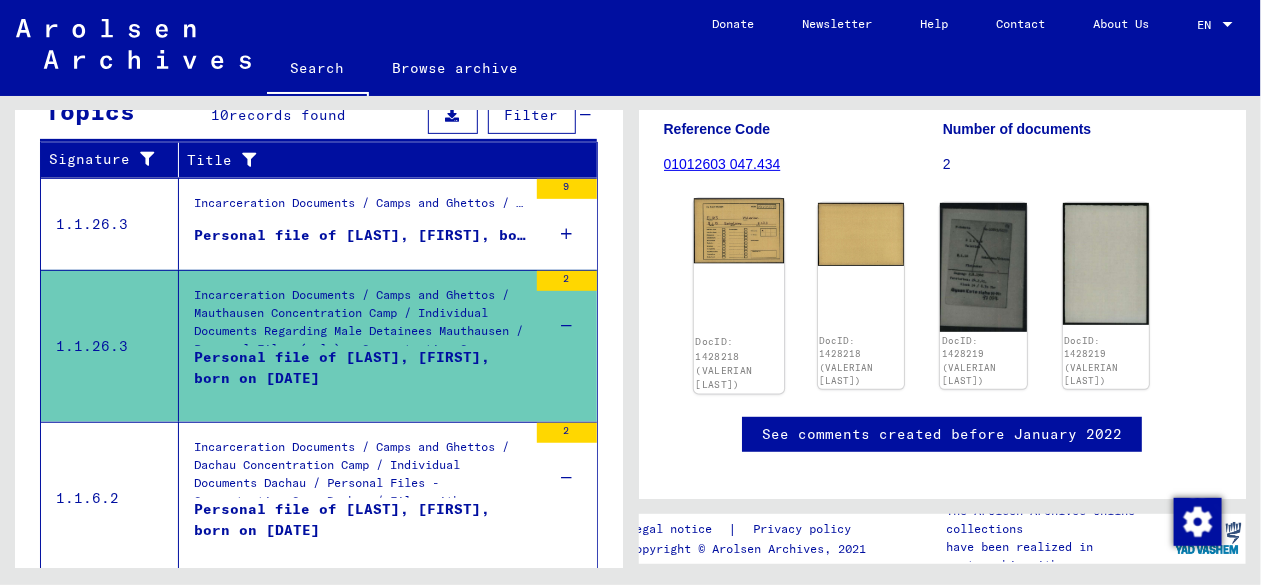 click 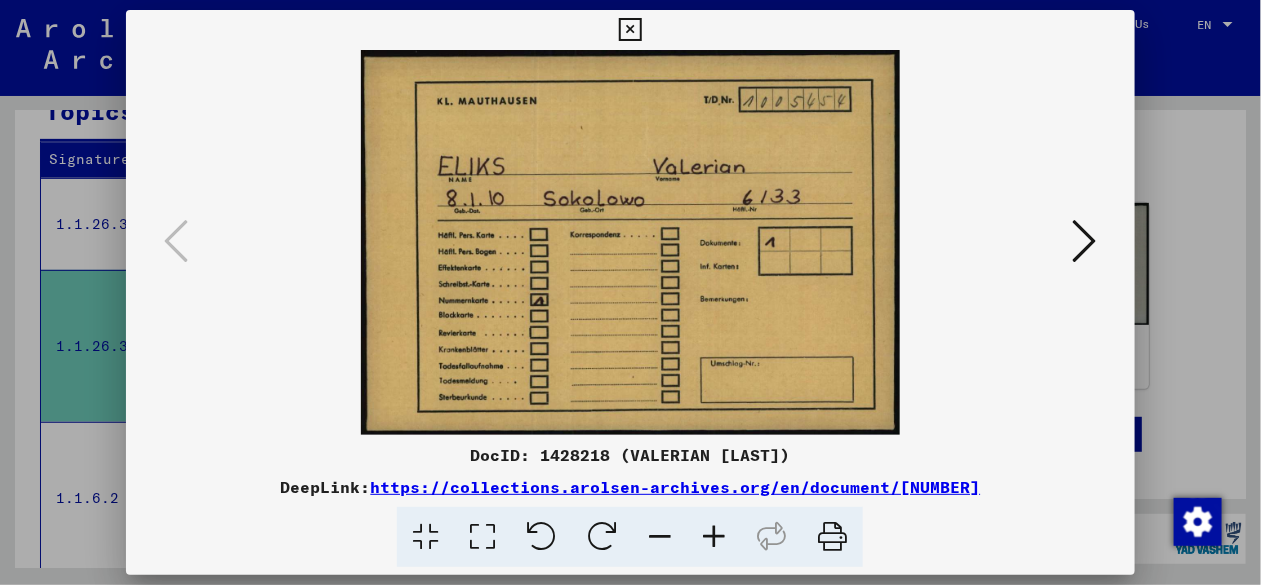 click at bounding box center (1085, 241) 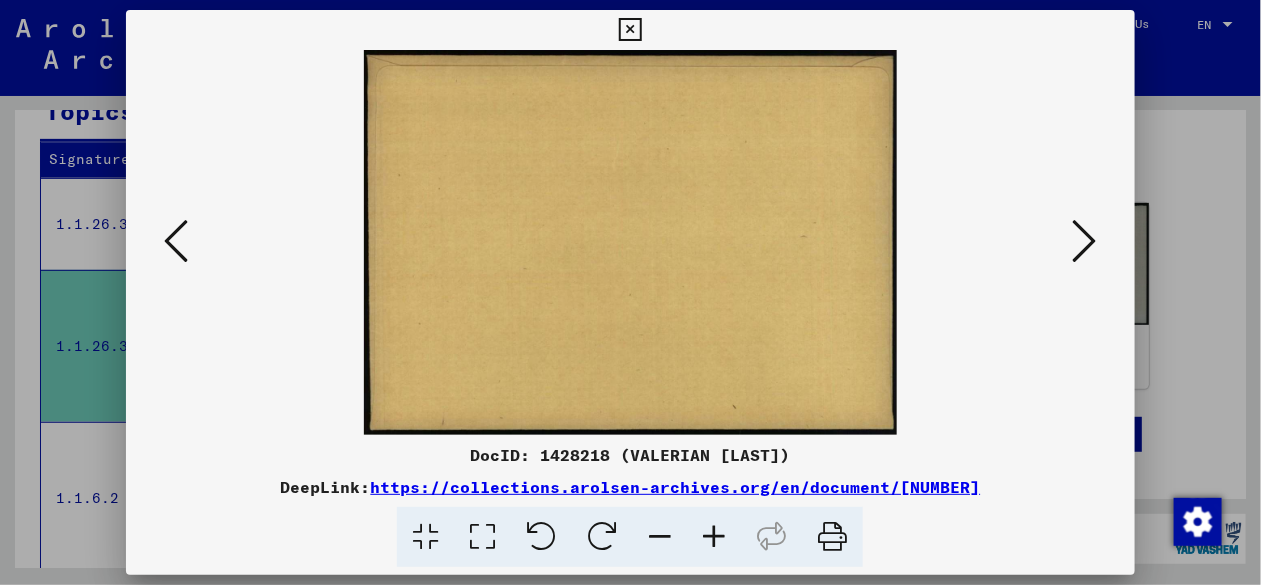 click at bounding box center [1085, 241] 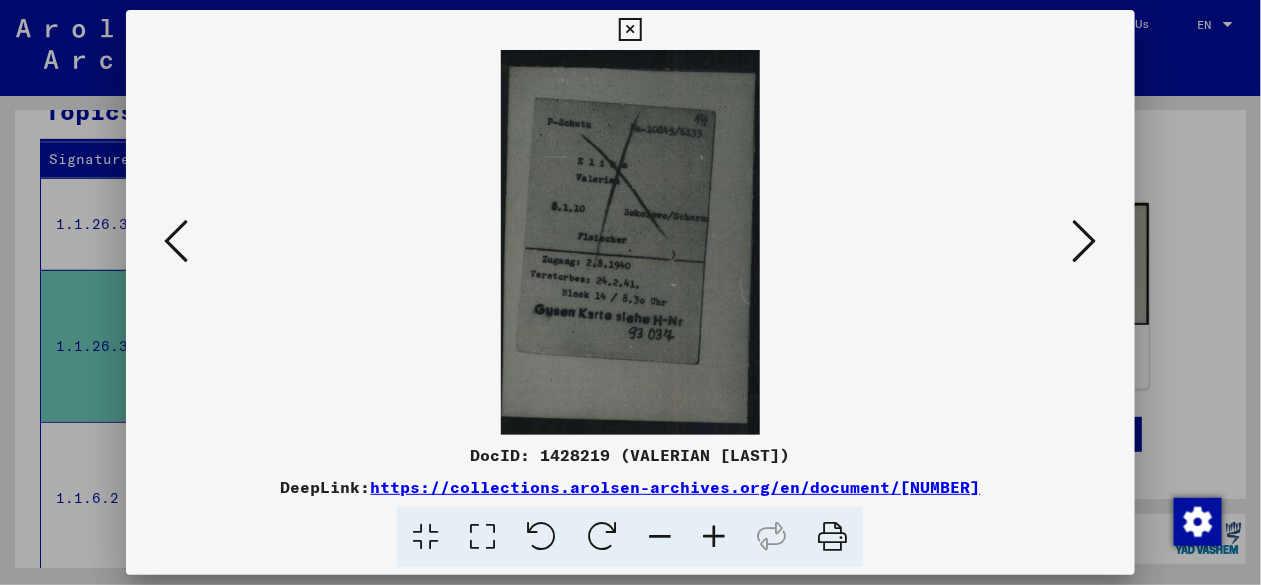 click at bounding box center [1085, 241] 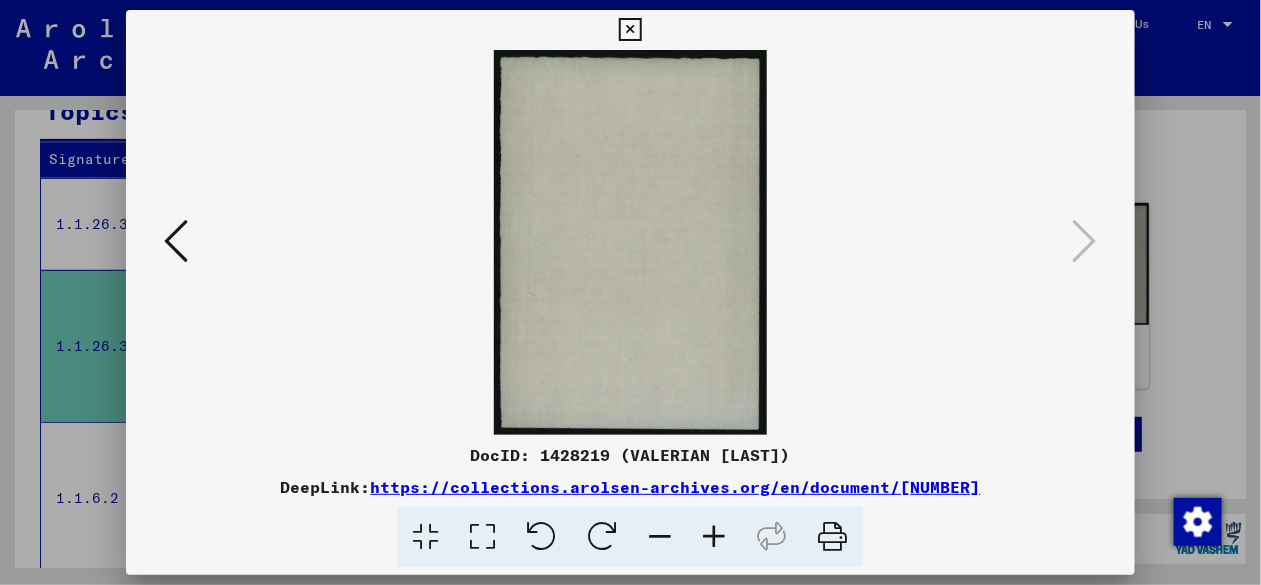 click at bounding box center [176, 241] 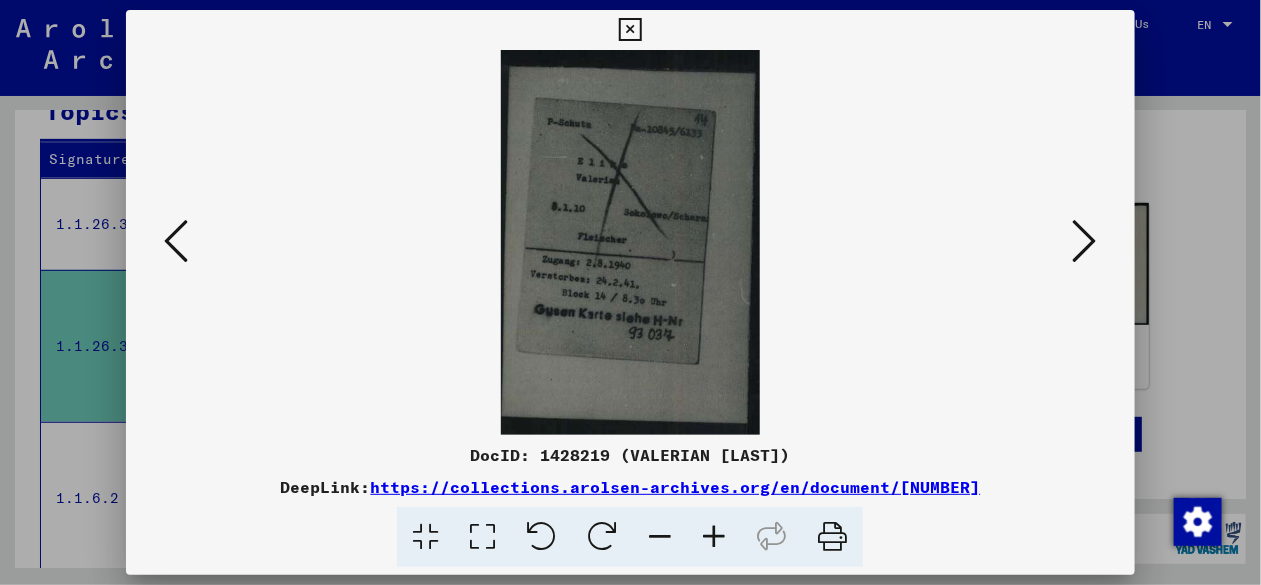 click at bounding box center [176, 241] 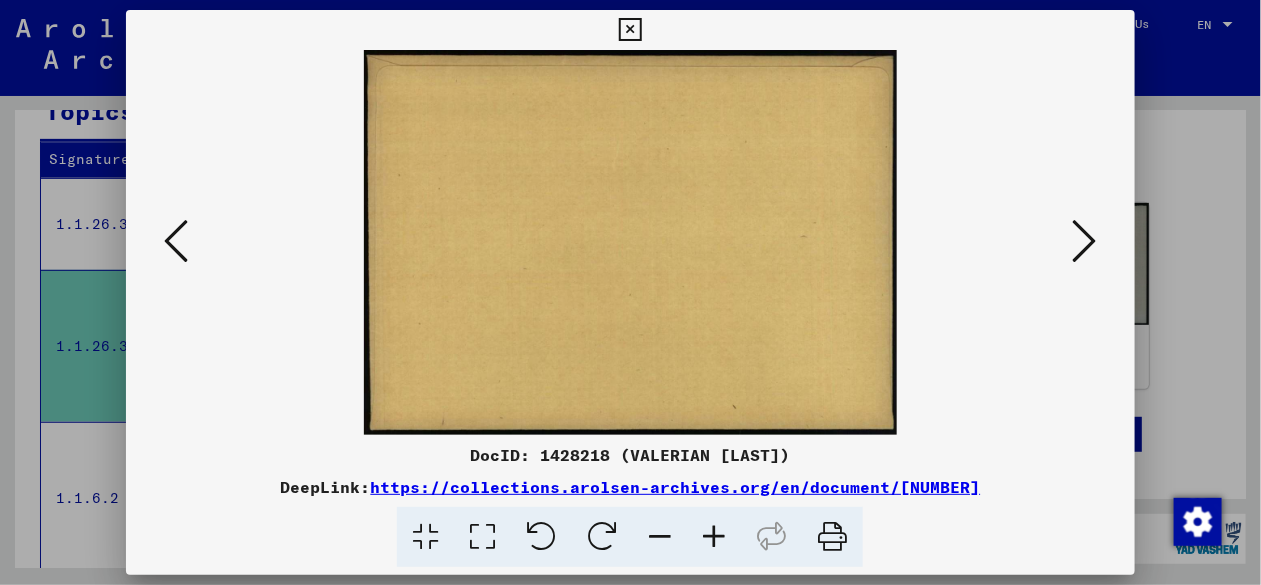 click at bounding box center [176, 241] 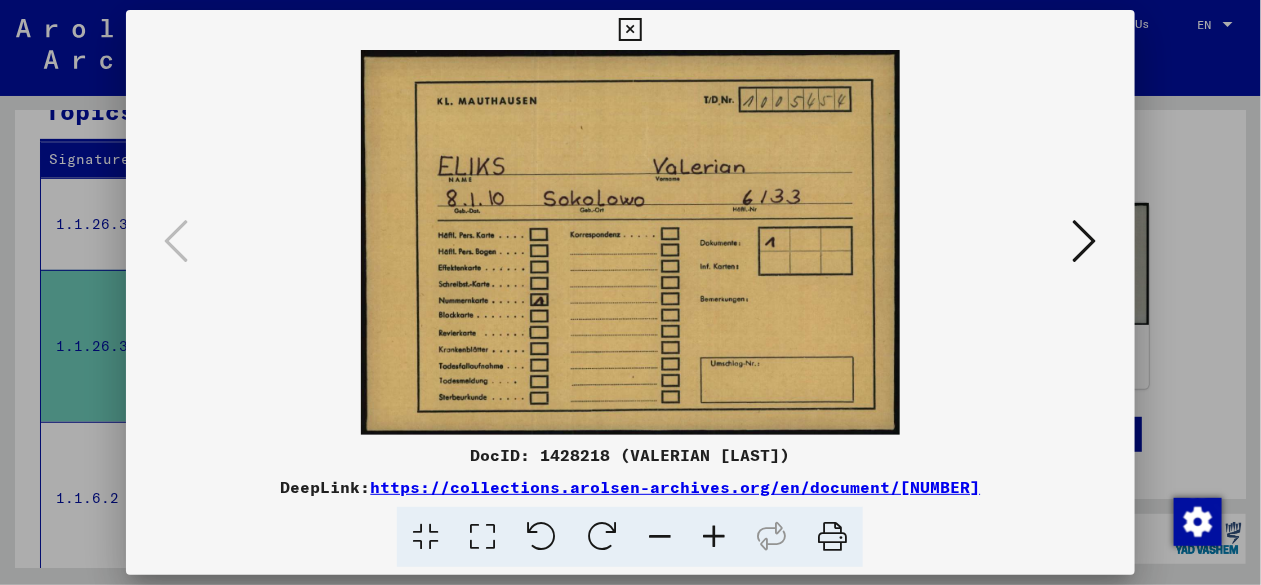 click at bounding box center (1085, 241) 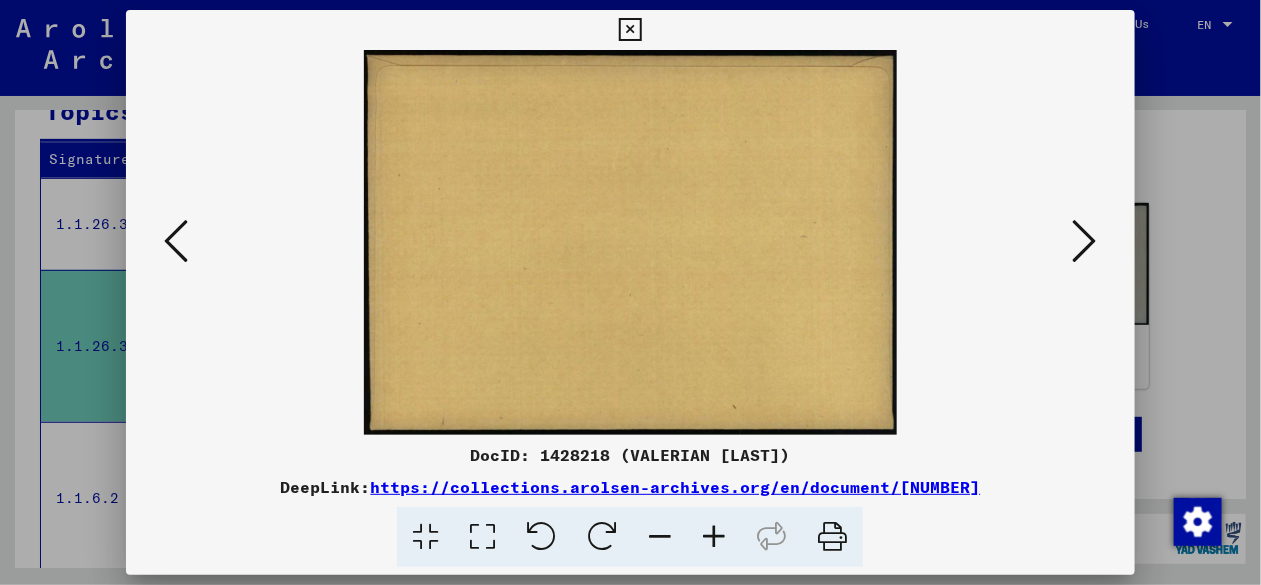 click at bounding box center [1085, 241] 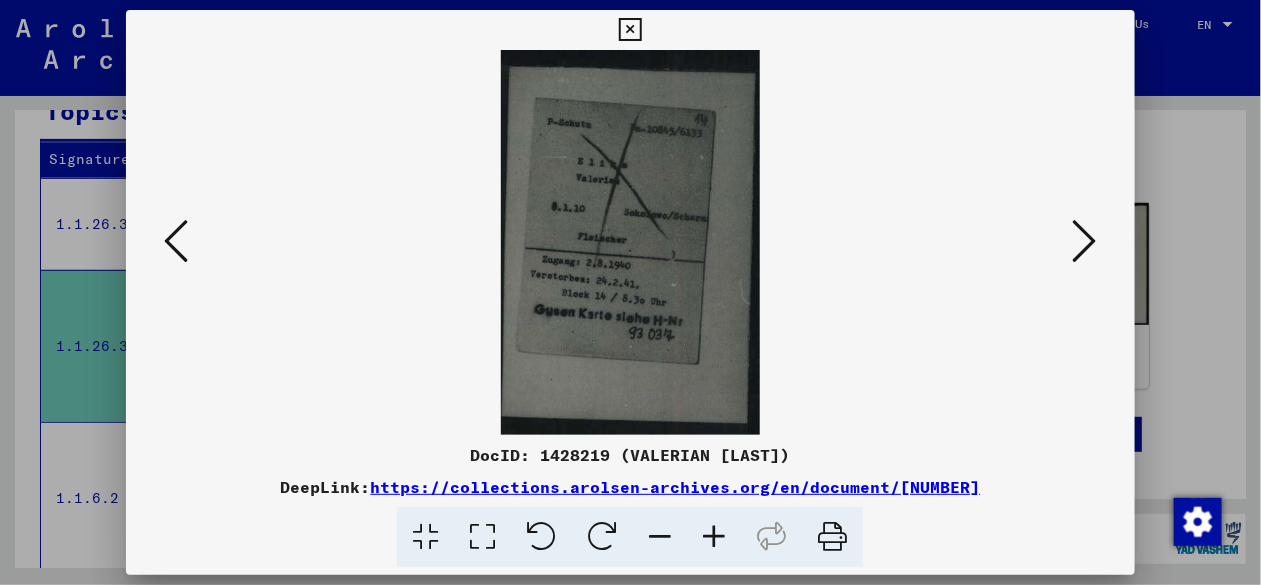 click at bounding box center (1085, 241) 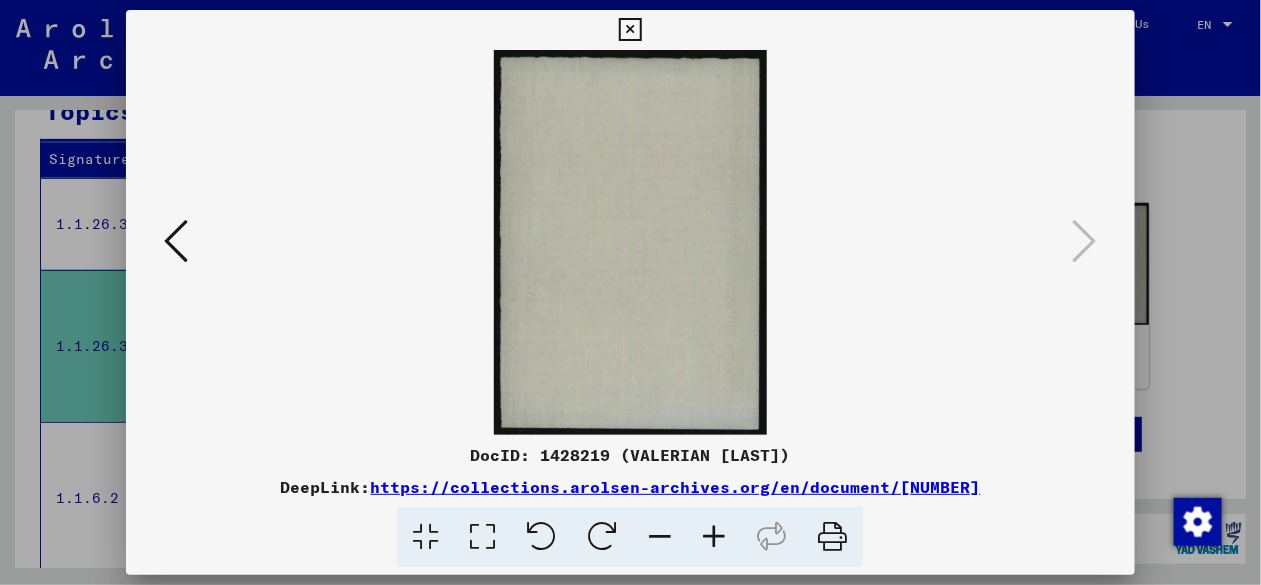 click at bounding box center [176, 241] 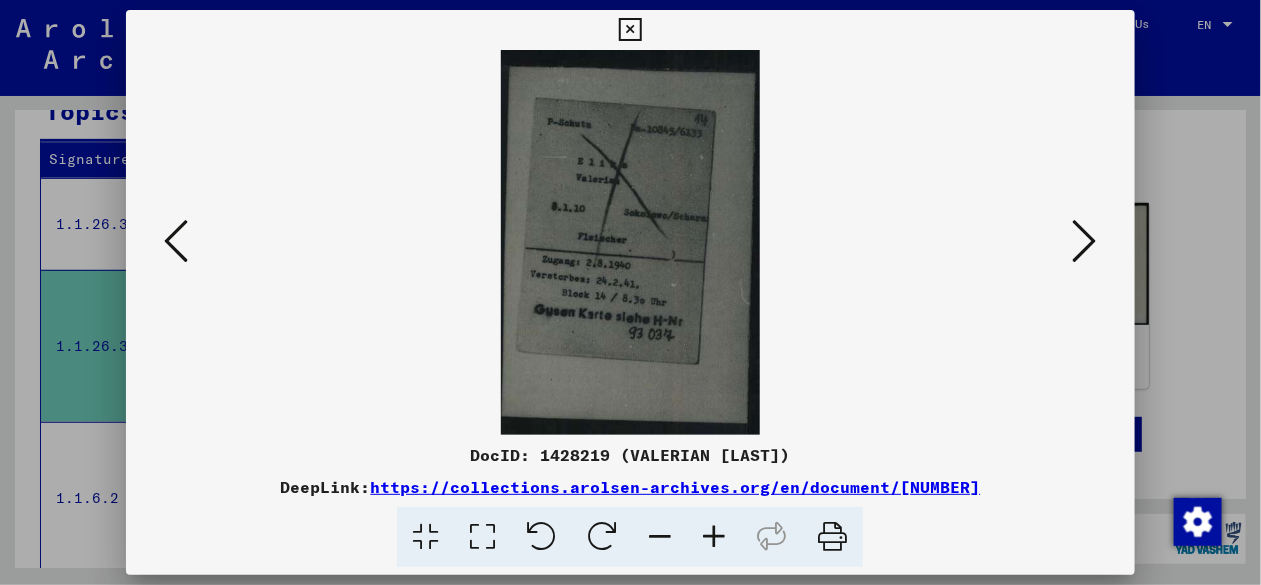 click at bounding box center (630, 30) 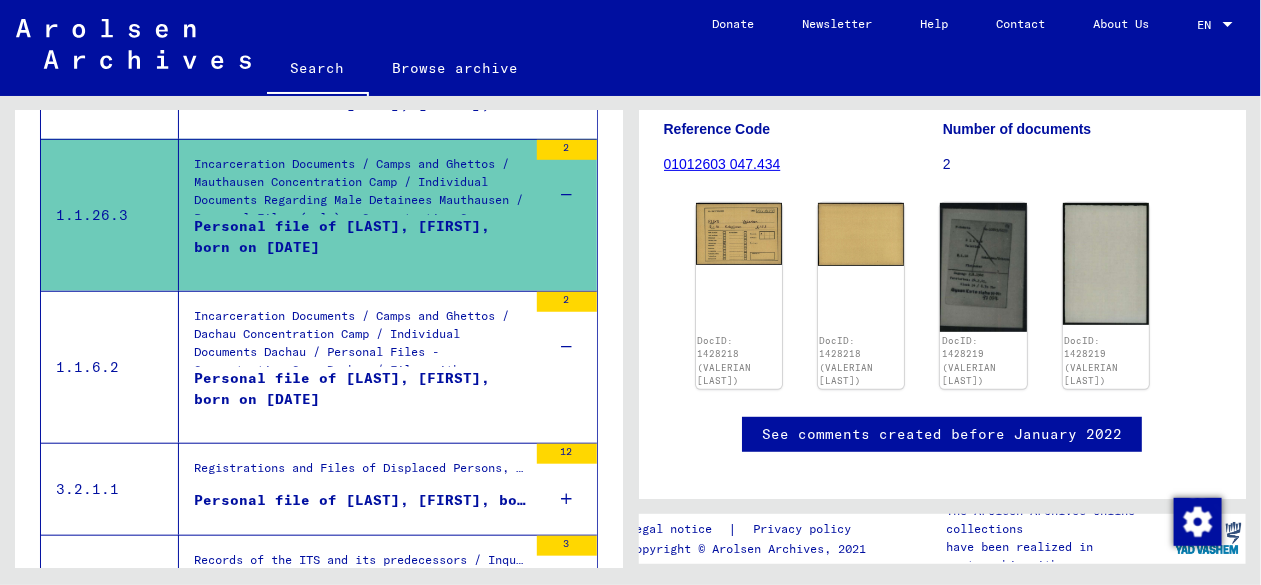 scroll, scrollTop: 452, scrollLeft: 0, axis: vertical 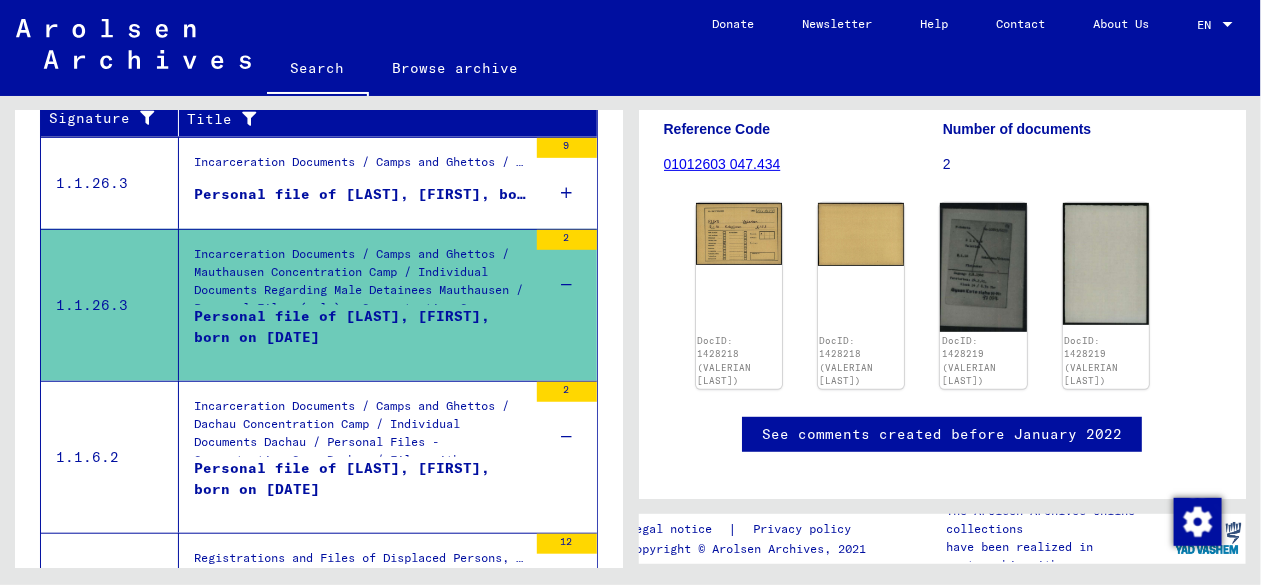 click on "Incarceration Documents / Camps and Ghettos / Dachau Concentration Camp / Individual Documents Dachau / Personal Files - Concentration Camp Dachau / Files with names from EHRENGRUBER" at bounding box center (360, 432) 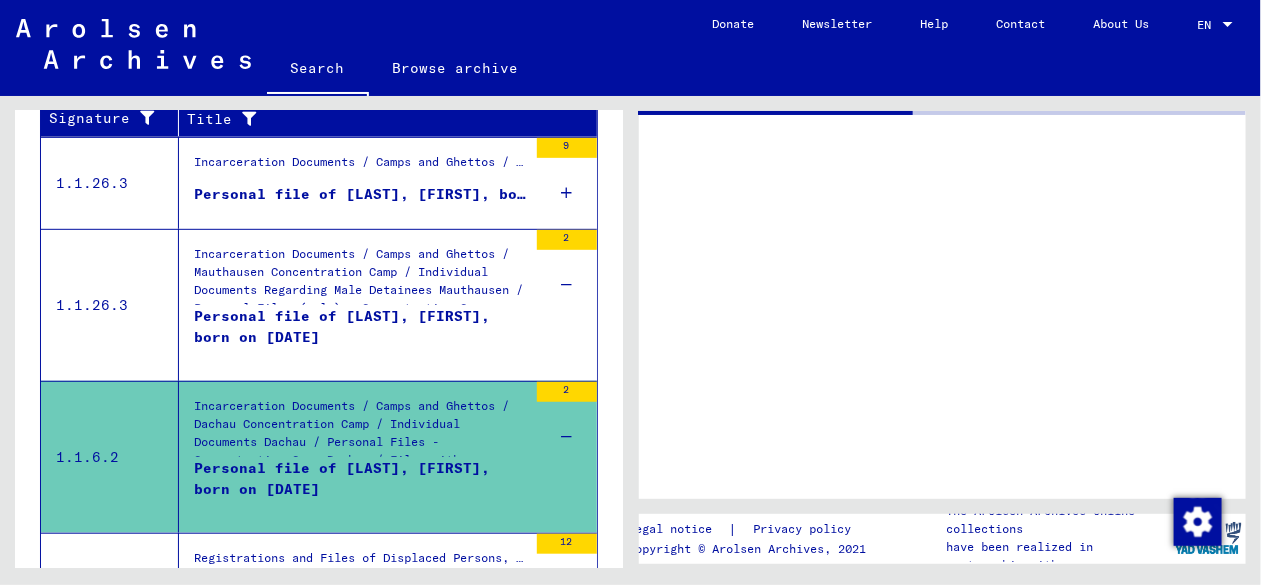 scroll, scrollTop: 0, scrollLeft: 0, axis: both 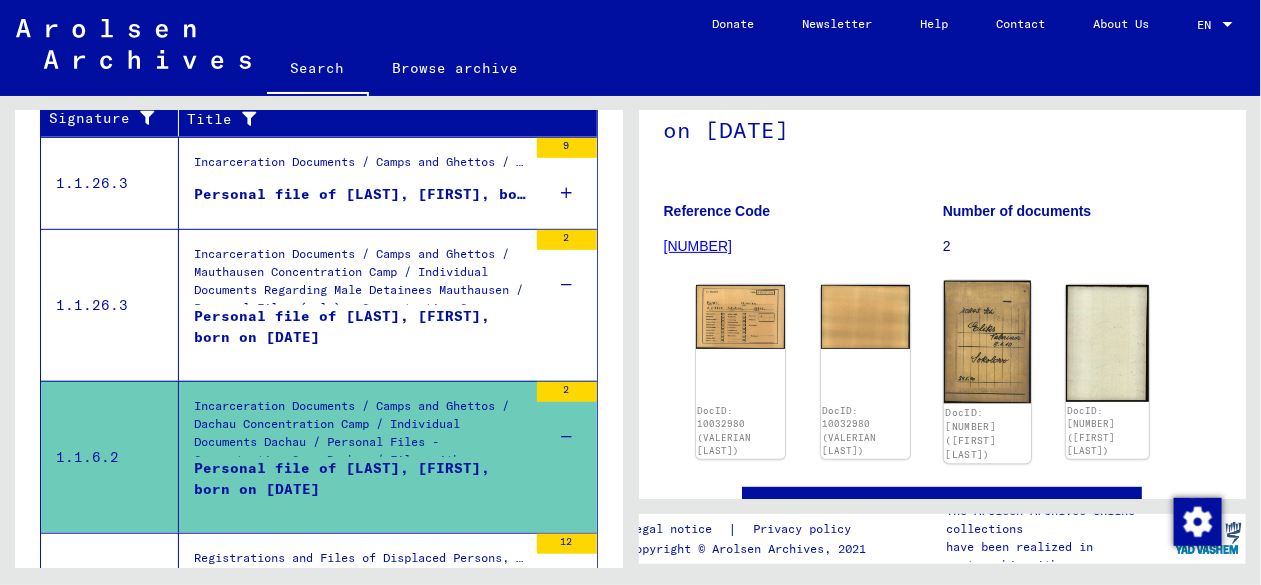click 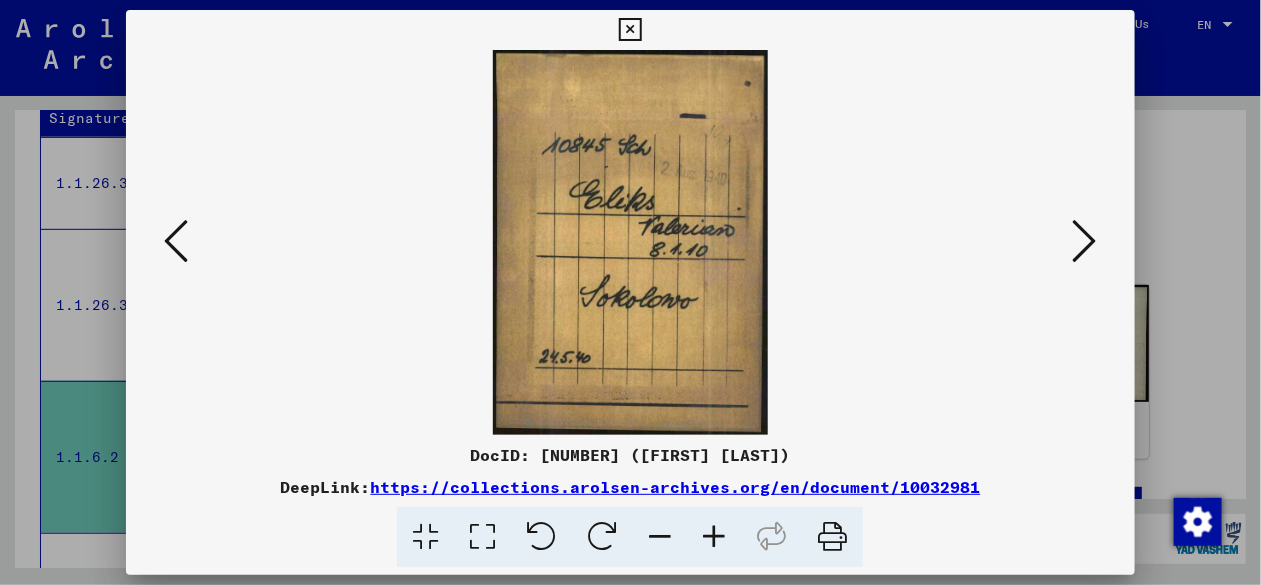 click at bounding box center (630, 30) 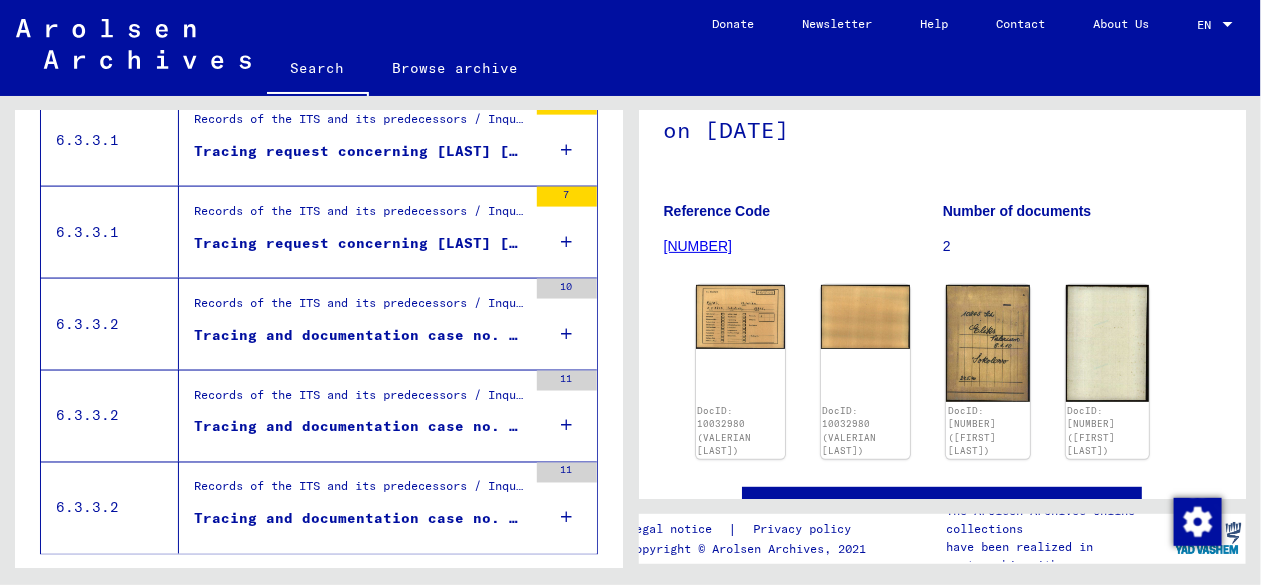 scroll, scrollTop: 1046, scrollLeft: 0, axis: vertical 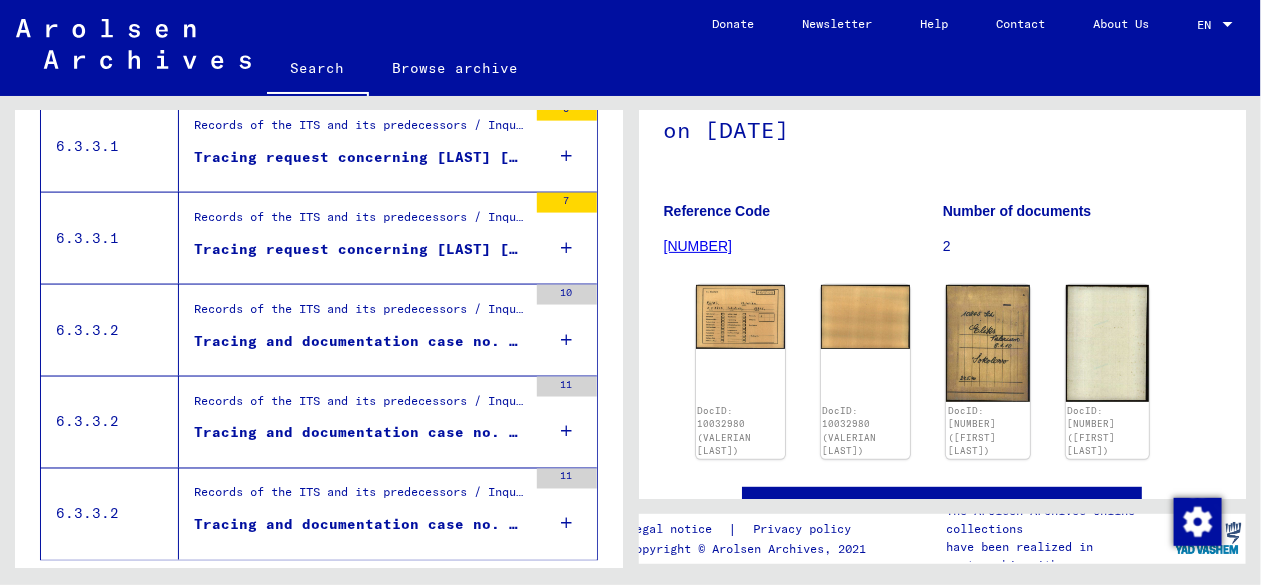 click on "Records of the ITS and its predecessors / Inquiry processing / ITS case files as of 1947 / Repository of T/D cases / Tracing and documentation cases with (T/D) numbers between 1.250.000 and 1.499.999 / Tracing and documentation cases with (T/D) numbers between 1.480.500 and 1.480.999" at bounding box center [360, 406] 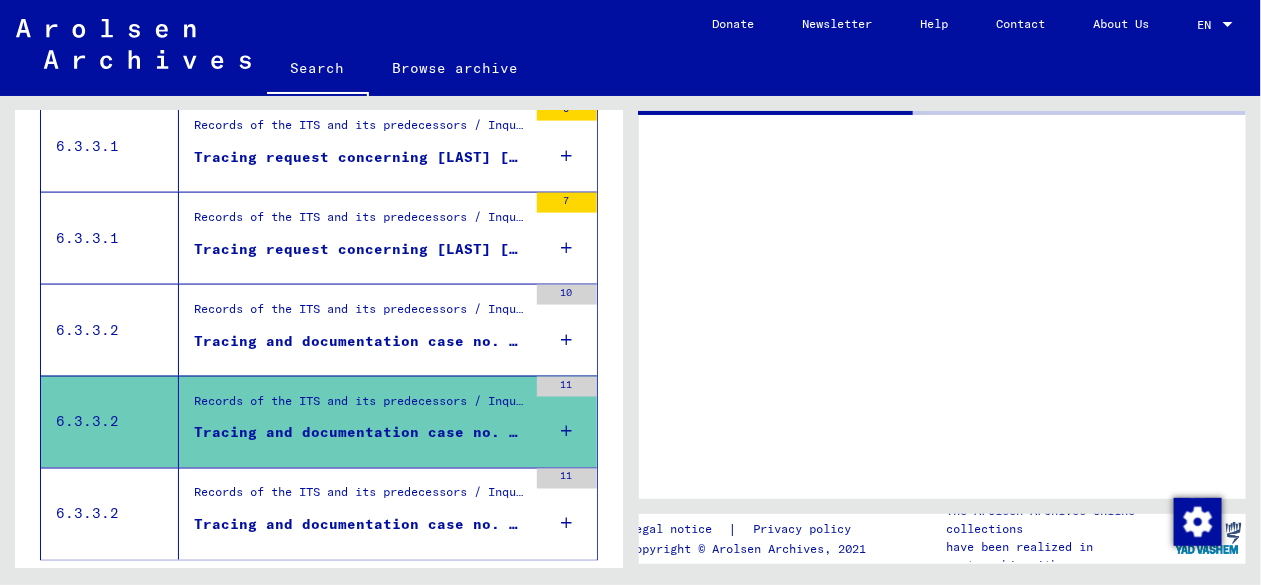 scroll, scrollTop: 0, scrollLeft: 0, axis: both 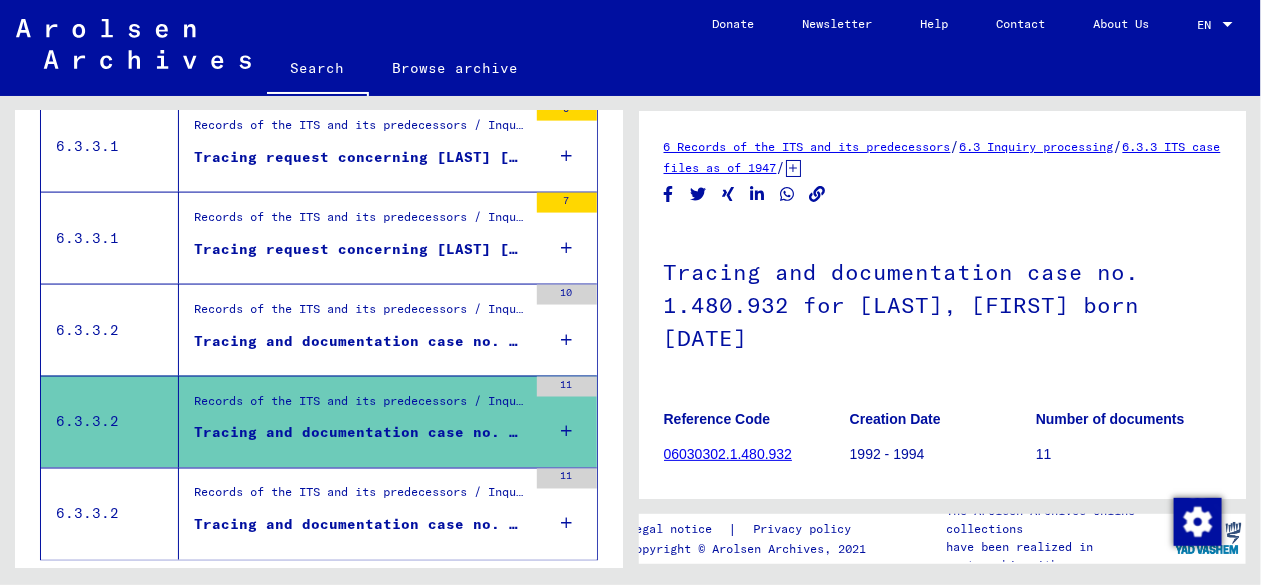 click on "[NUMBER] Records of the ITS and its predecessors   /   [NUMBER] Inquiry processing   /   [NUMBER] ITS case files as of [YEAR]   /   [NUMBER] Repository of T/D cases   /   Tracing and documentation cases with (T/D) numbers between [NUMBER] and [NUMBER]   /   Tracing and documentation cases with (T/D) numbers between [NUMBER] and [NUMBER]   /  Tracing and documentation case no. [NUMBER] for [LAST], [FIRST] born [DATE] Reference Code [NUMBER] Creation Date [YEAR] - [YEAR] Number of documents [NUMBER] Scope and content Contains information about [LAST] (further last names: [LAST]), [FIRST]. Under certain circumstances, parts of the file are not displayed for data protection reasons. In such cases, please contact the Arolsen Archives. See comments created before [YEAR] Legal notice  |  Privacy policy Copyright © Arolsen Archives, [YEAR] The Arolsen Archives online collections have been realized in partnership with" 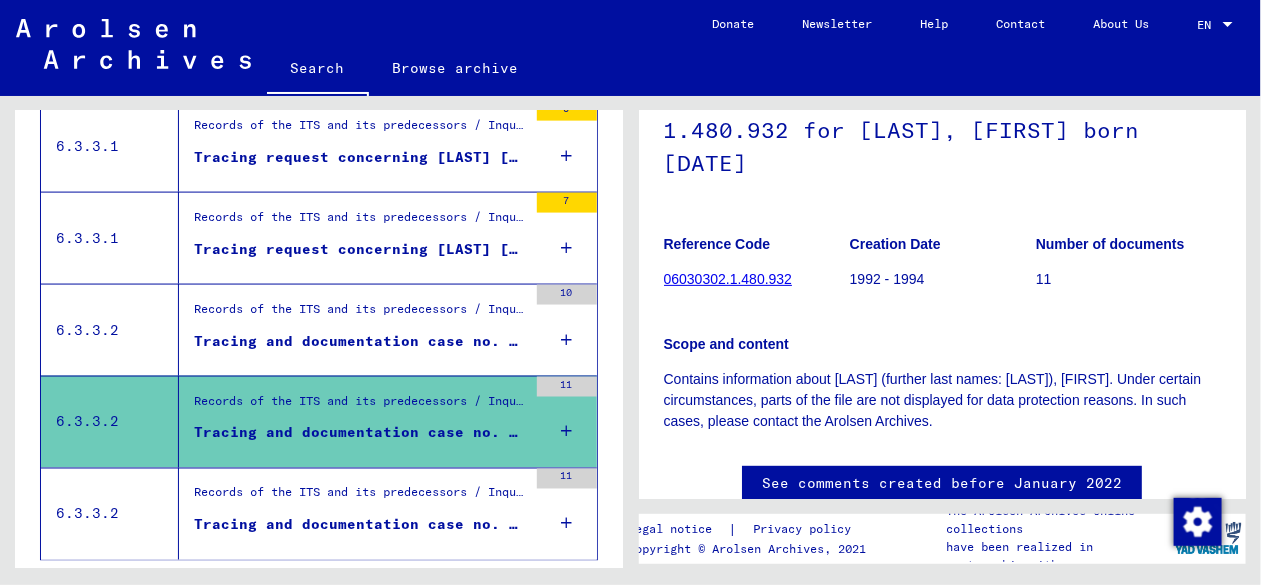 scroll, scrollTop: 163, scrollLeft: 0, axis: vertical 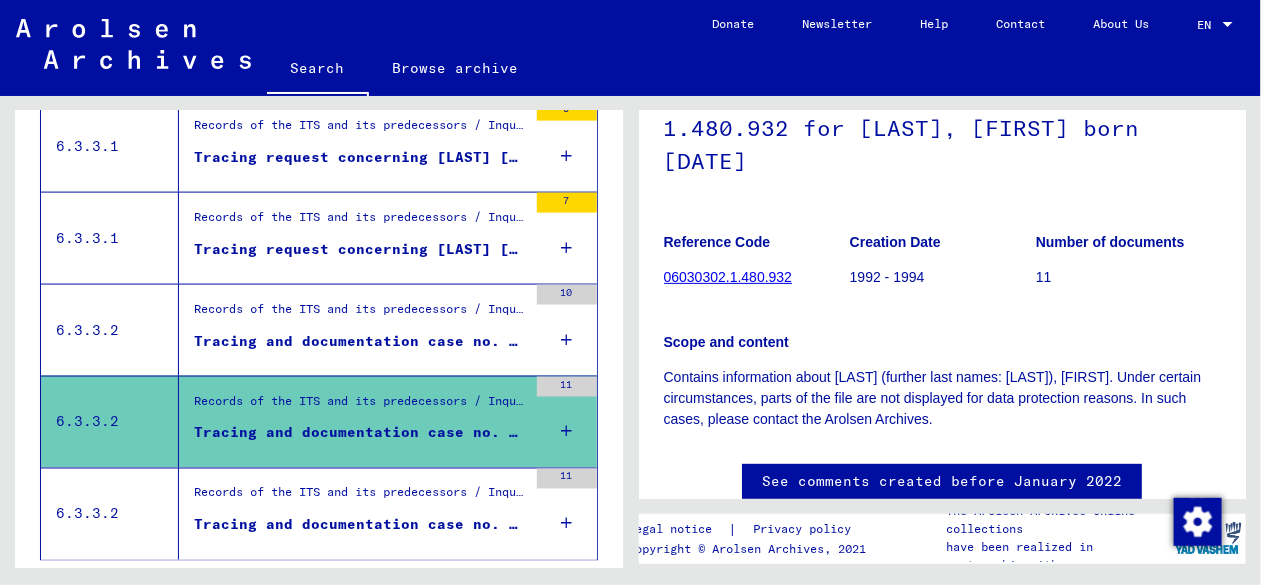 click on "Records of the ITS and its predecessors / Inquiry processing / ITS case files as of 1947 / Repository of T/D cases / Tracing and documentation cases with (T/D) numbers between 2.000.000 and 2.249.999 / Tracing and documentation cases with (T/D) numbers between 2.195.000 and 2.195.499" at bounding box center (360, 498) 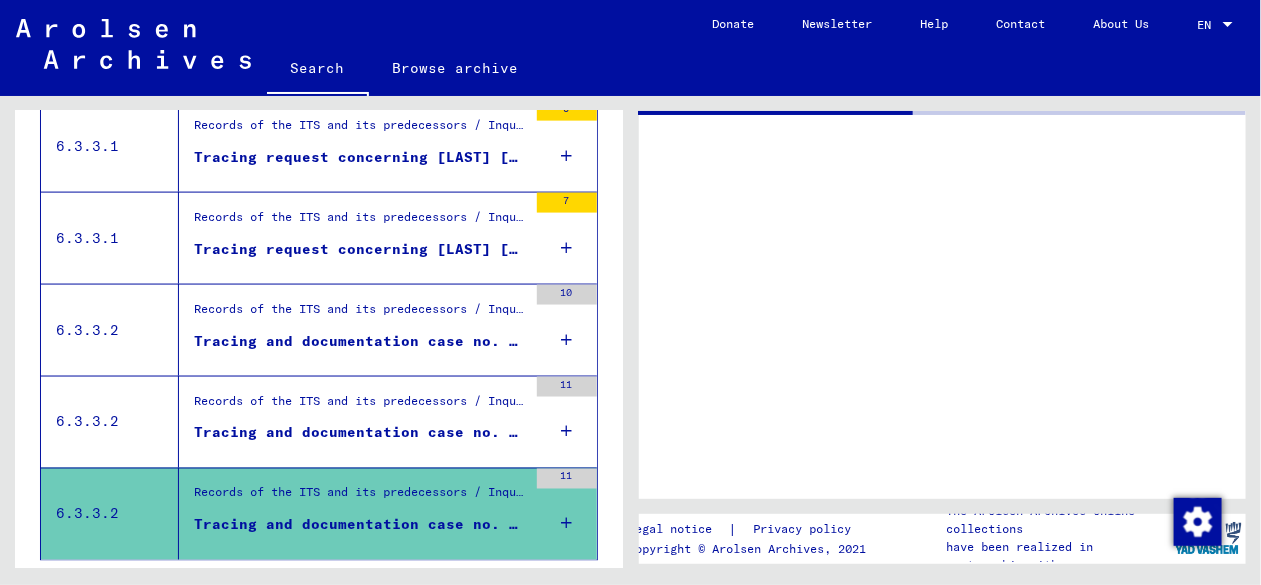 scroll, scrollTop: 0, scrollLeft: 0, axis: both 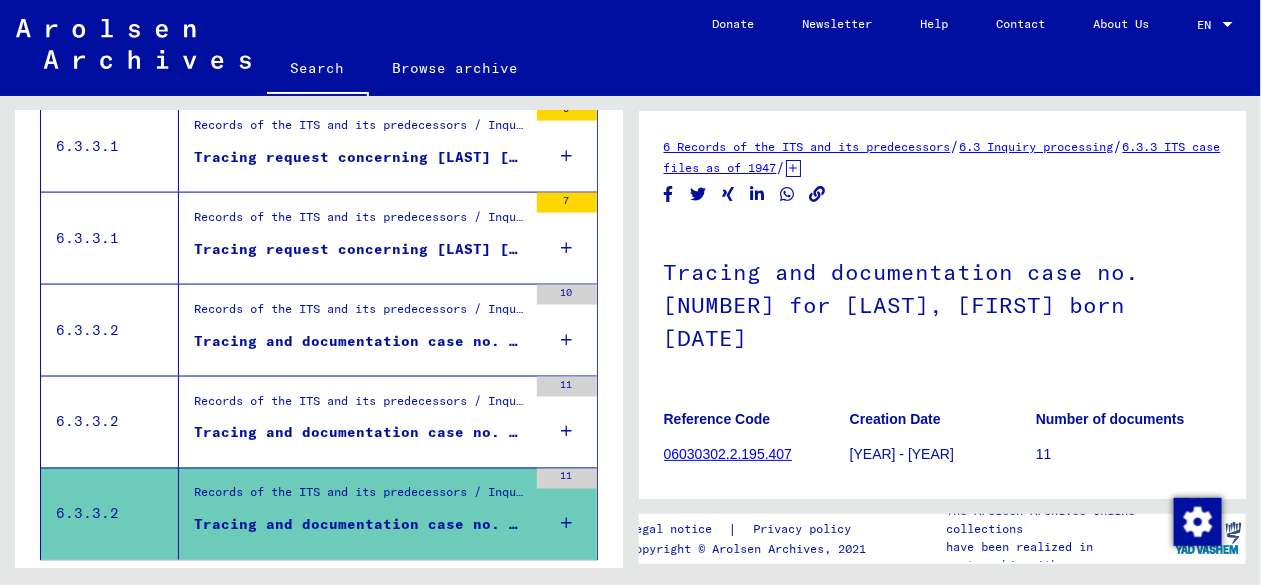 click on "Records of the ITS and its predecessors / Inquiry processing / ITS case files as of 1947 / Repository of T/D cases / Tracing and documentation cases with (T/D) numbers between 1.250.000 and 1.499.999 / Tracing and documentation cases with (T/D) numbers between 1.480.500 and 1.480.999" at bounding box center [360, 406] 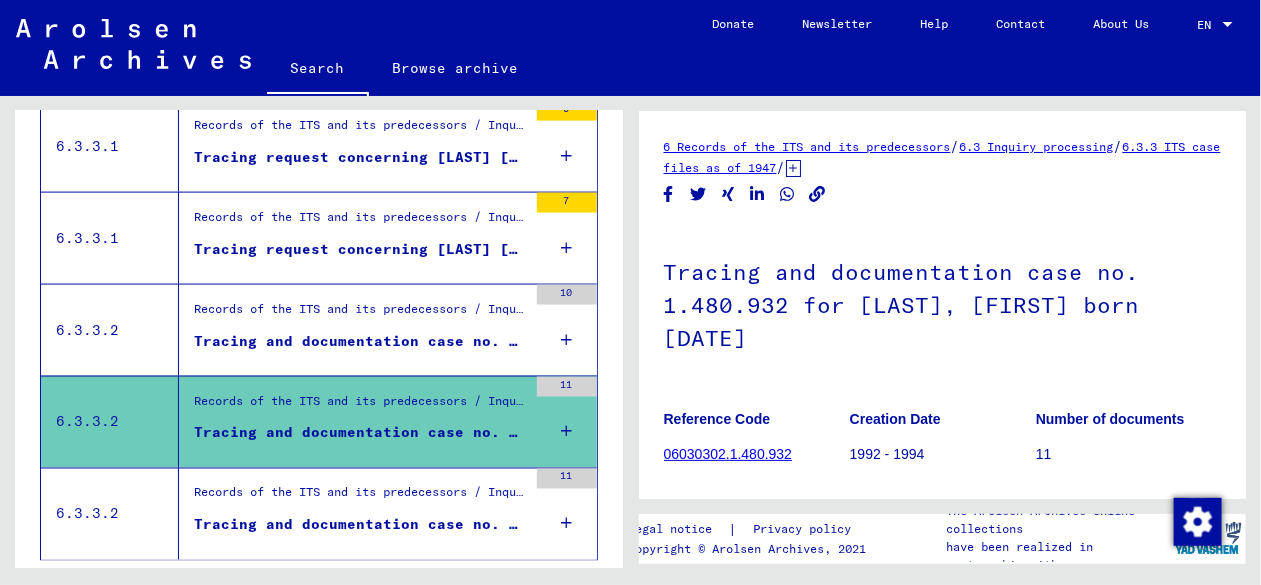 scroll, scrollTop: 0, scrollLeft: 0, axis: both 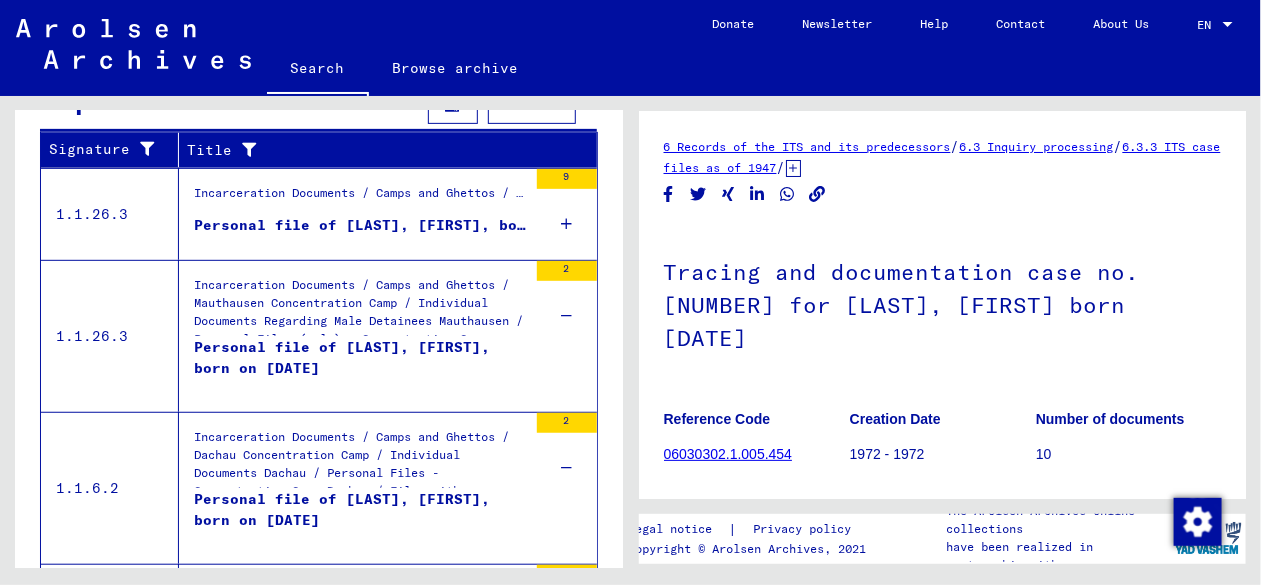 click on "Incarceration Documents / Camps and Ghettos / Mauthausen Concentration Camp / Individual Documents Regarding Male Detainees Mauthausen / Personal Files (male) - Concentration Camp Mauthausen / Files with names from ECHEVARRIA SERRANO" at bounding box center [360, 198] 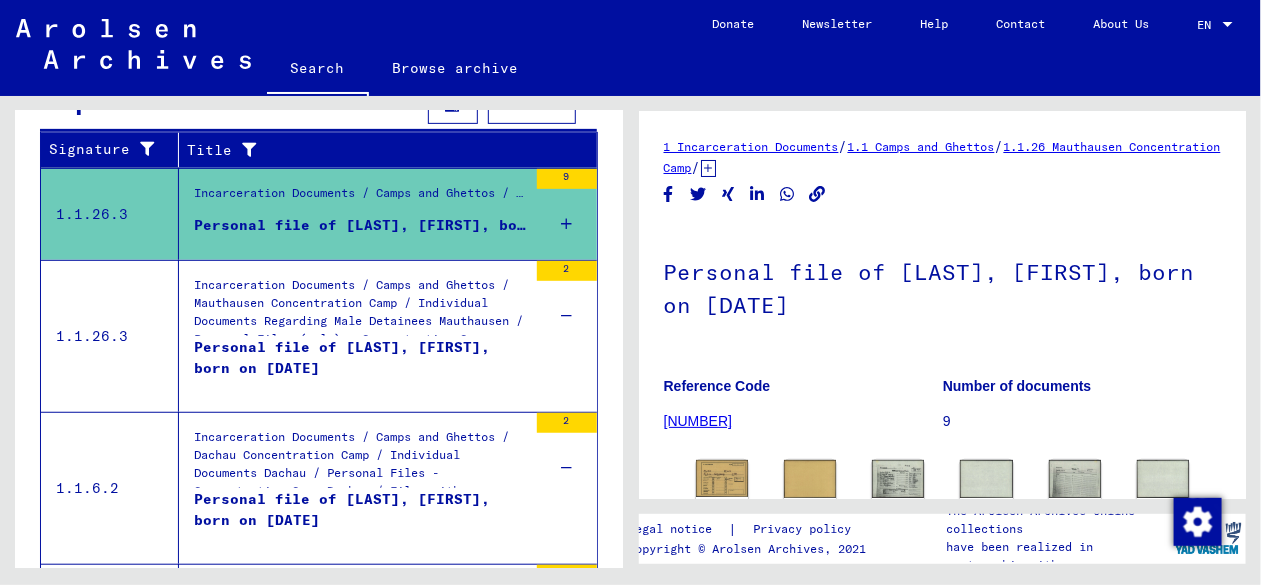 scroll, scrollTop: 0, scrollLeft: 0, axis: both 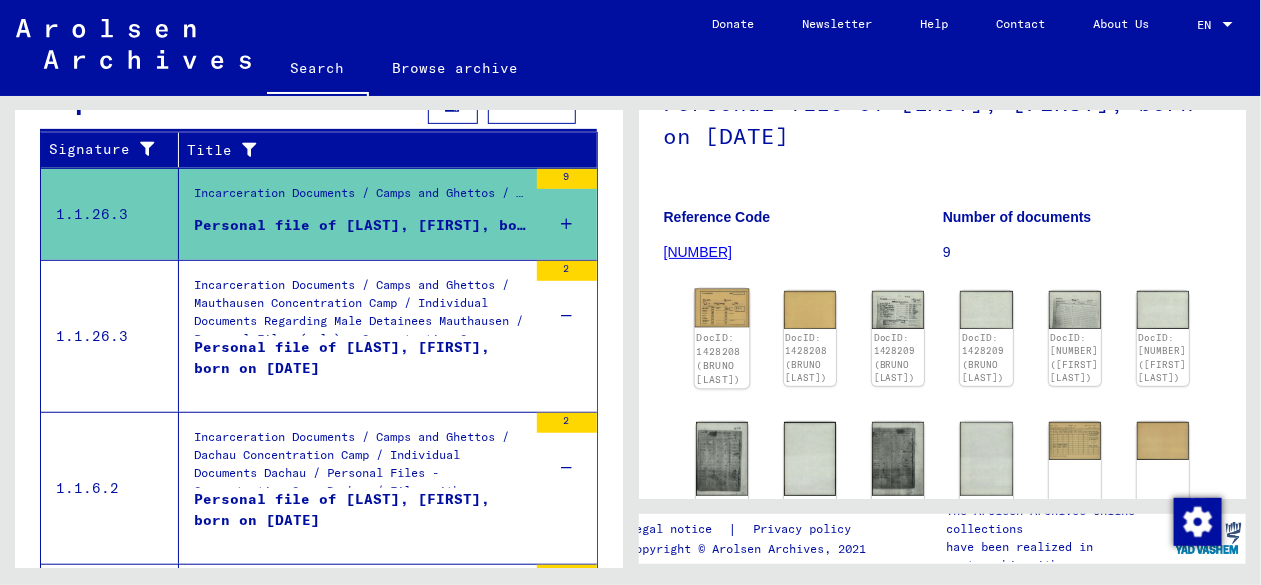 click 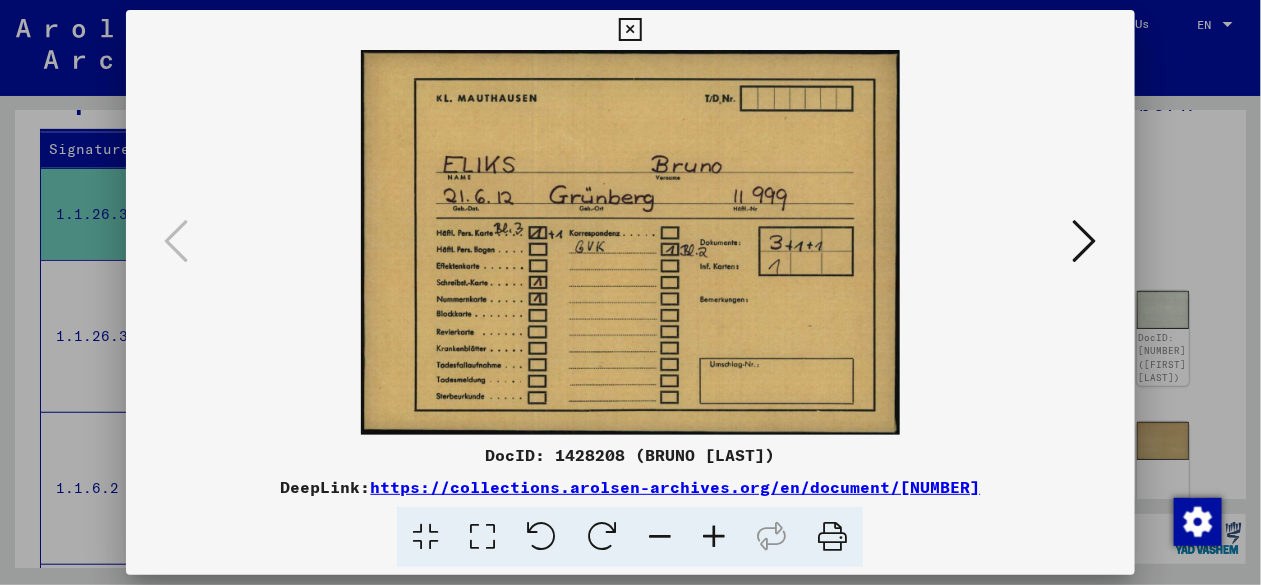 click at bounding box center [630, 292] 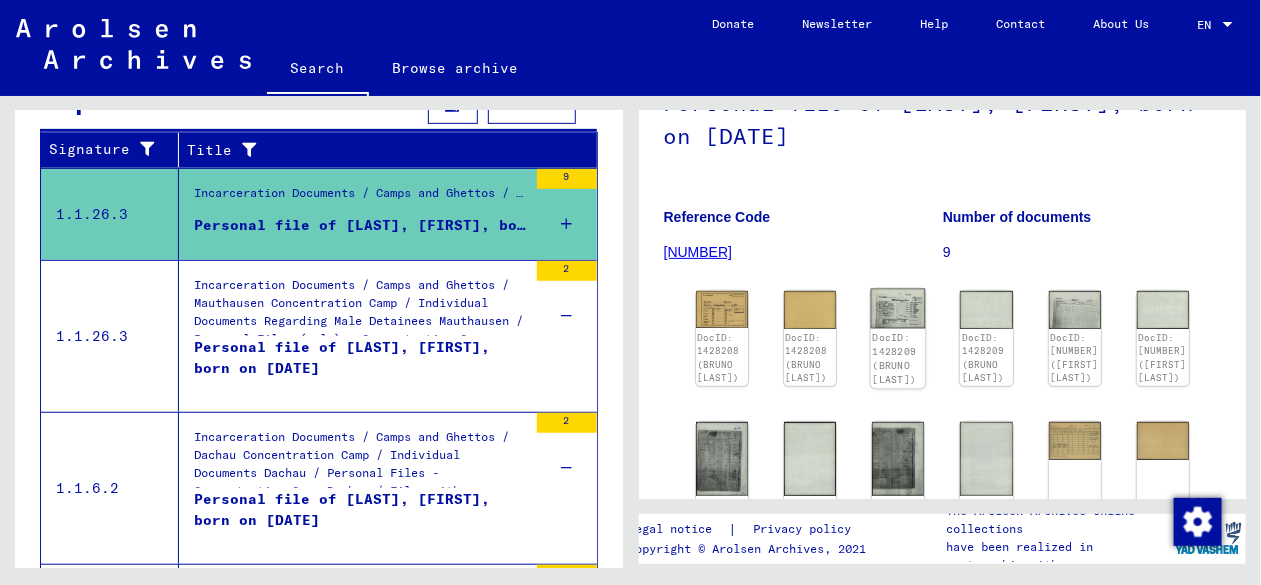 click 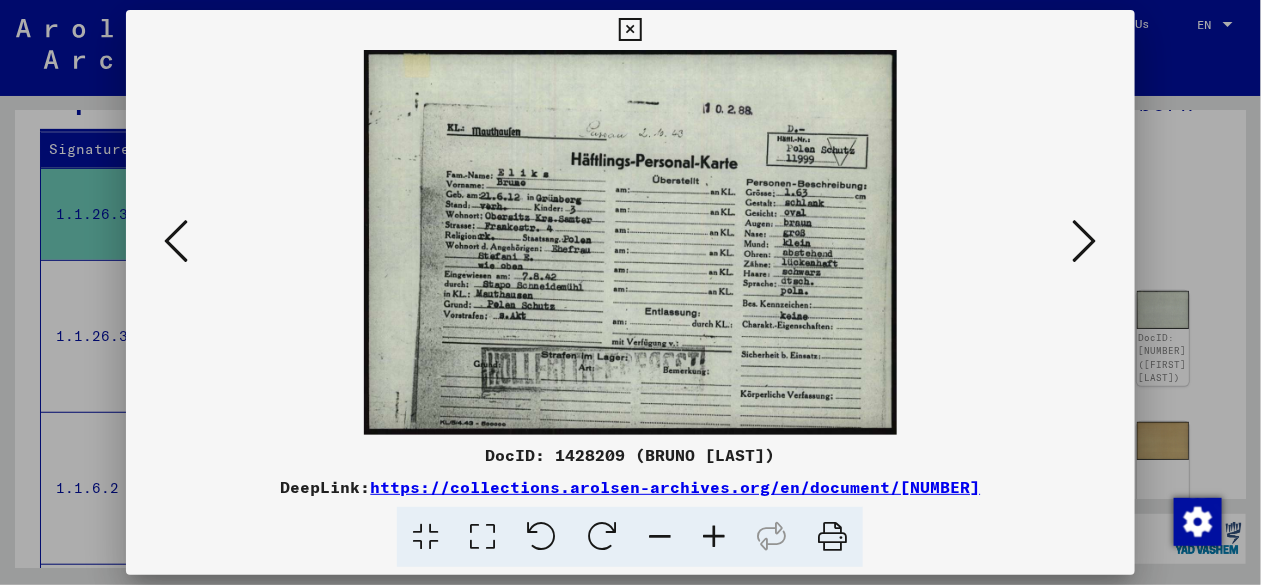 click at bounding box center [630, 292] 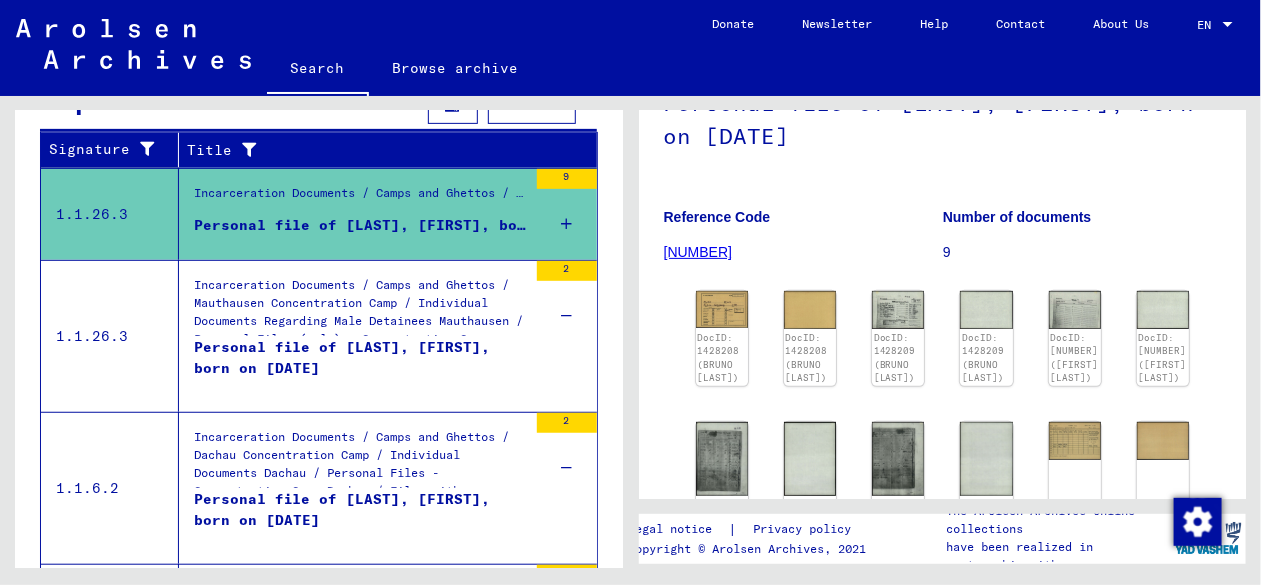 scroll, scrollTop: 456, scrollLeft: 0, axis: vertical 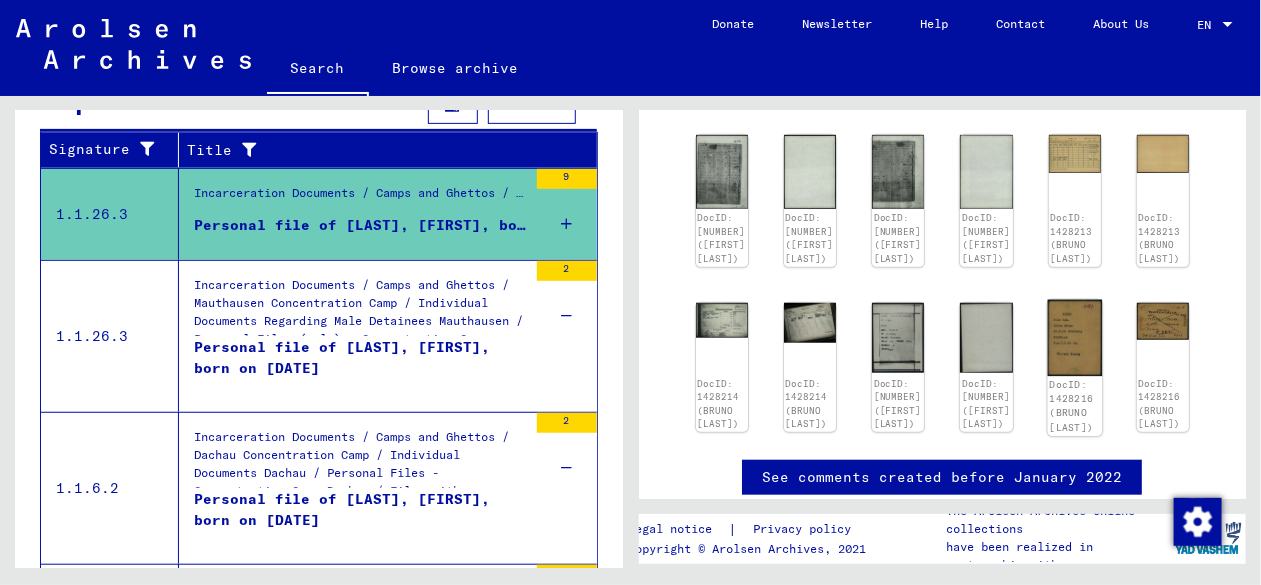 click 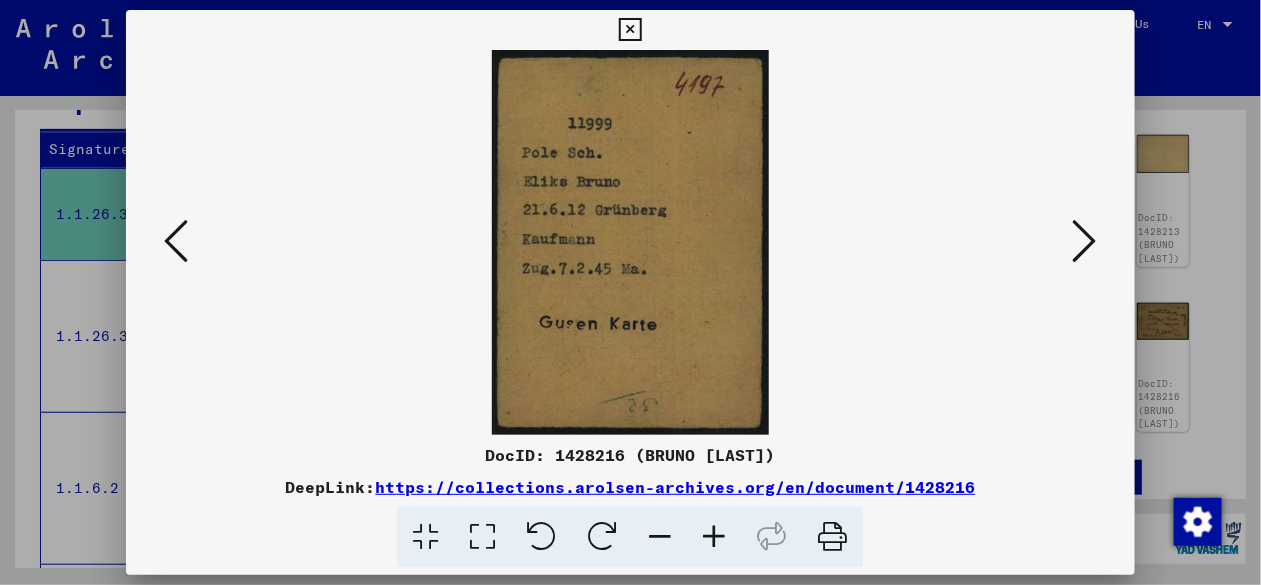 click at bounding box center [630, 292] 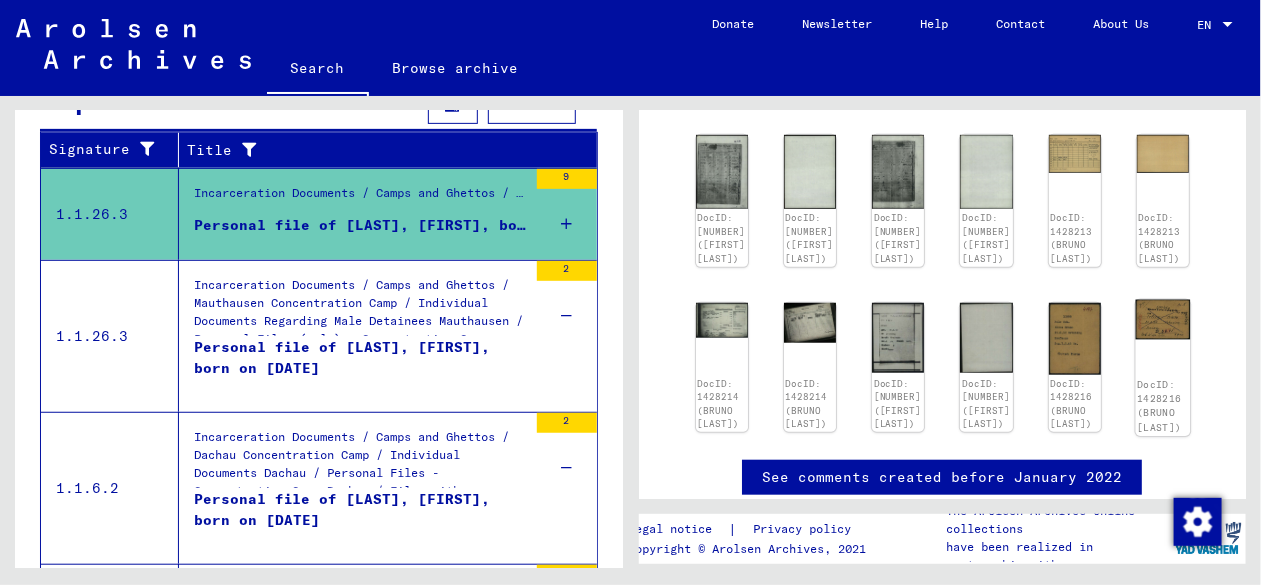click 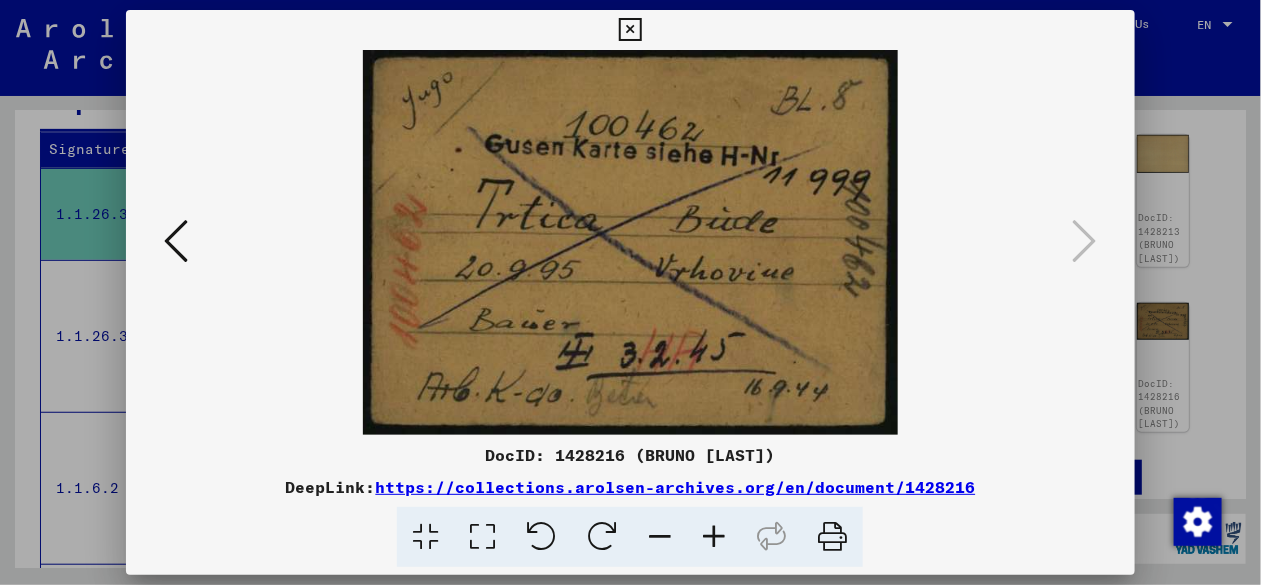 click at bounding box center (630, 292) 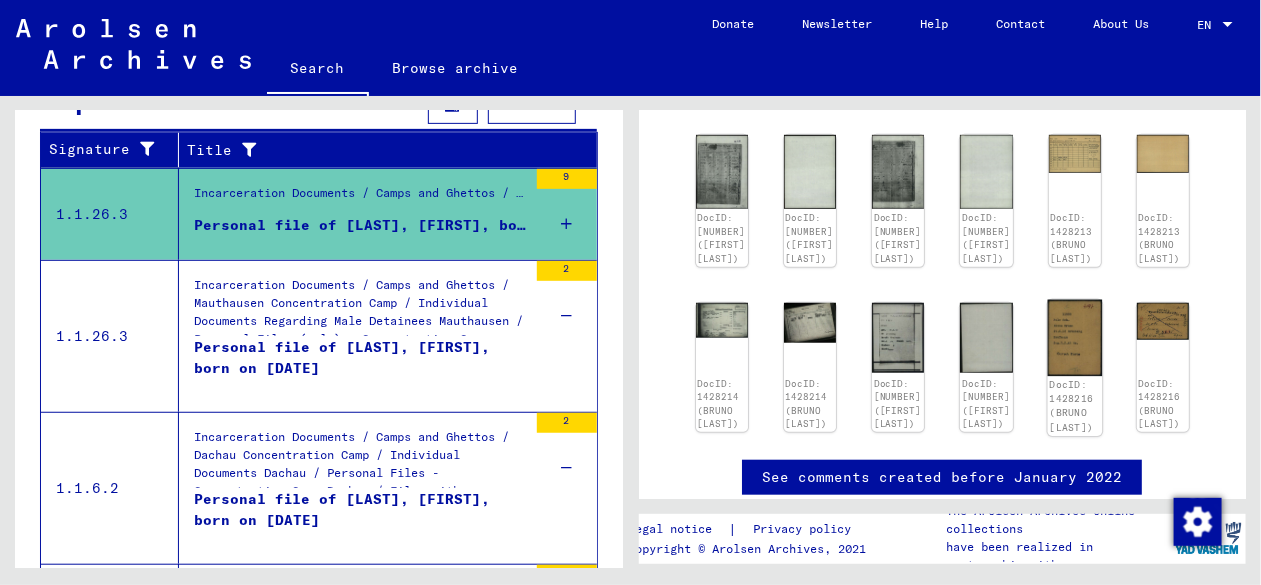click on "DocID: 1428216 (BRUNO [LAST])" 